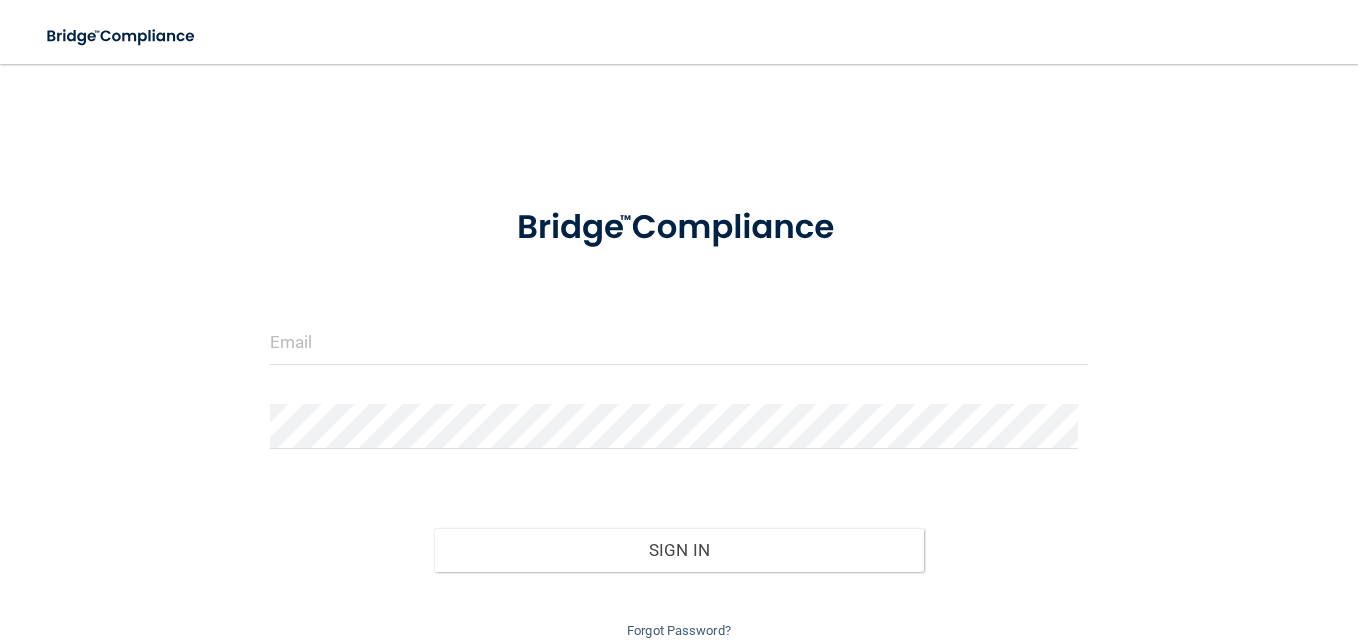 scroll, scrollTop: 0, scrollLeft: 0, axis: both 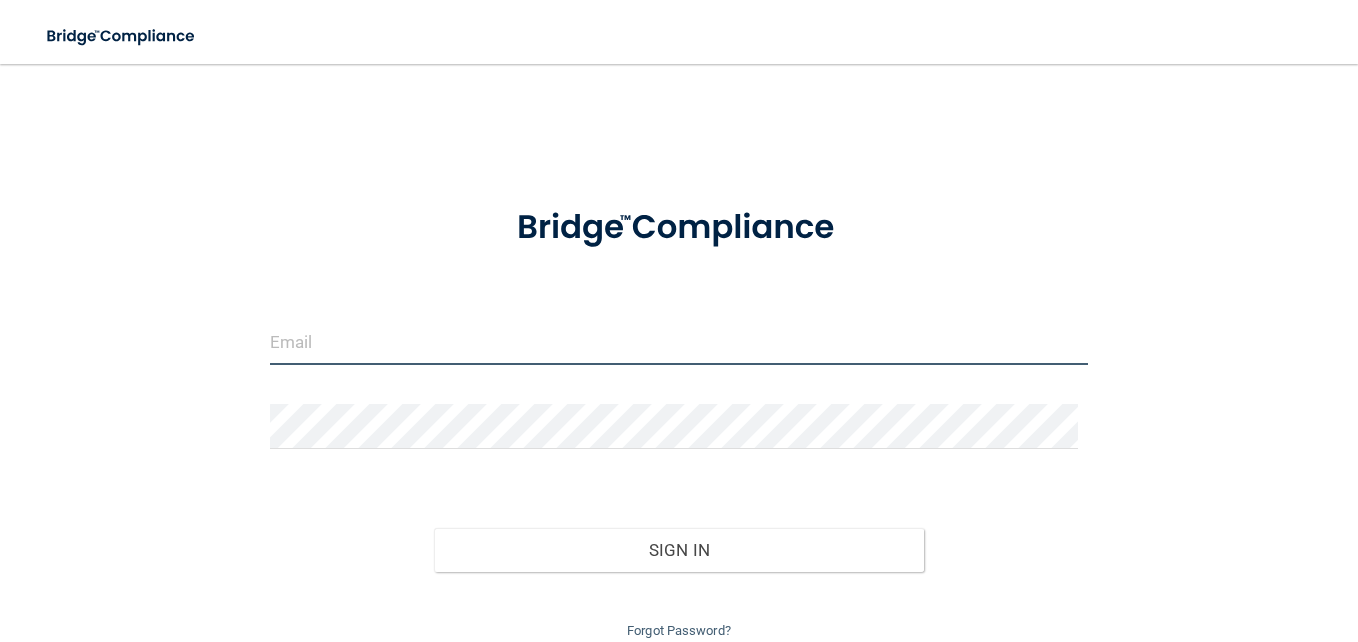 click at bounding box center [679, 342] 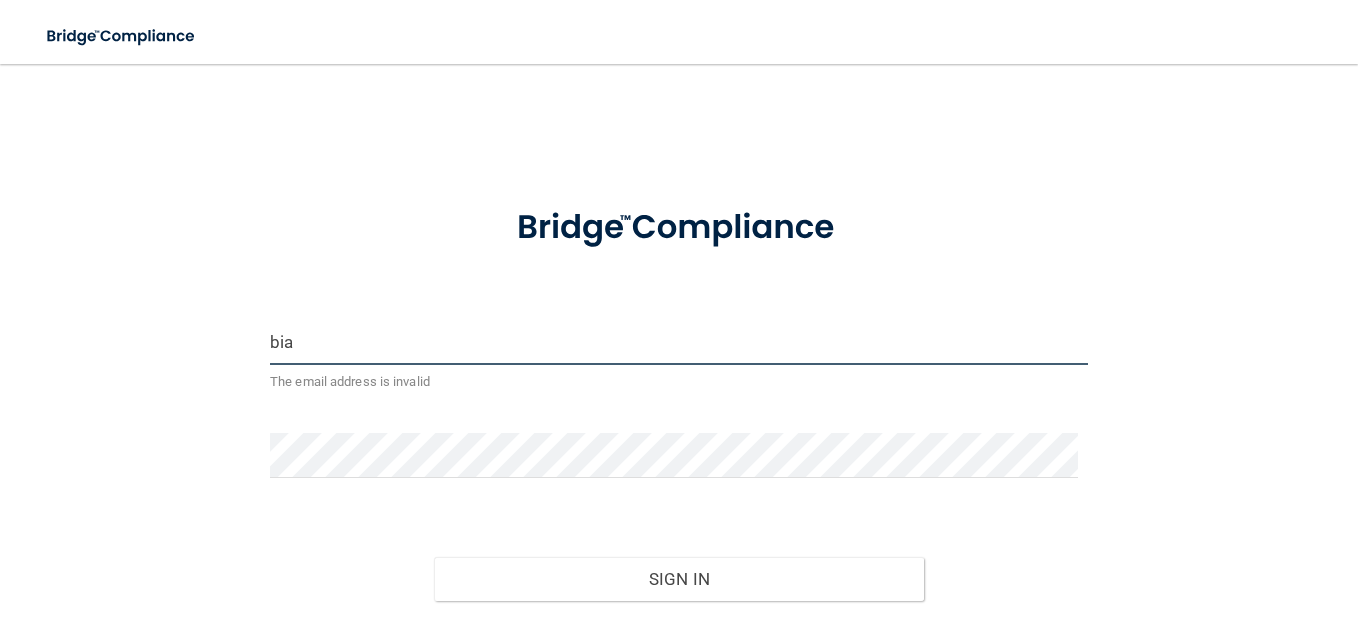 type on "[EMAIL]" 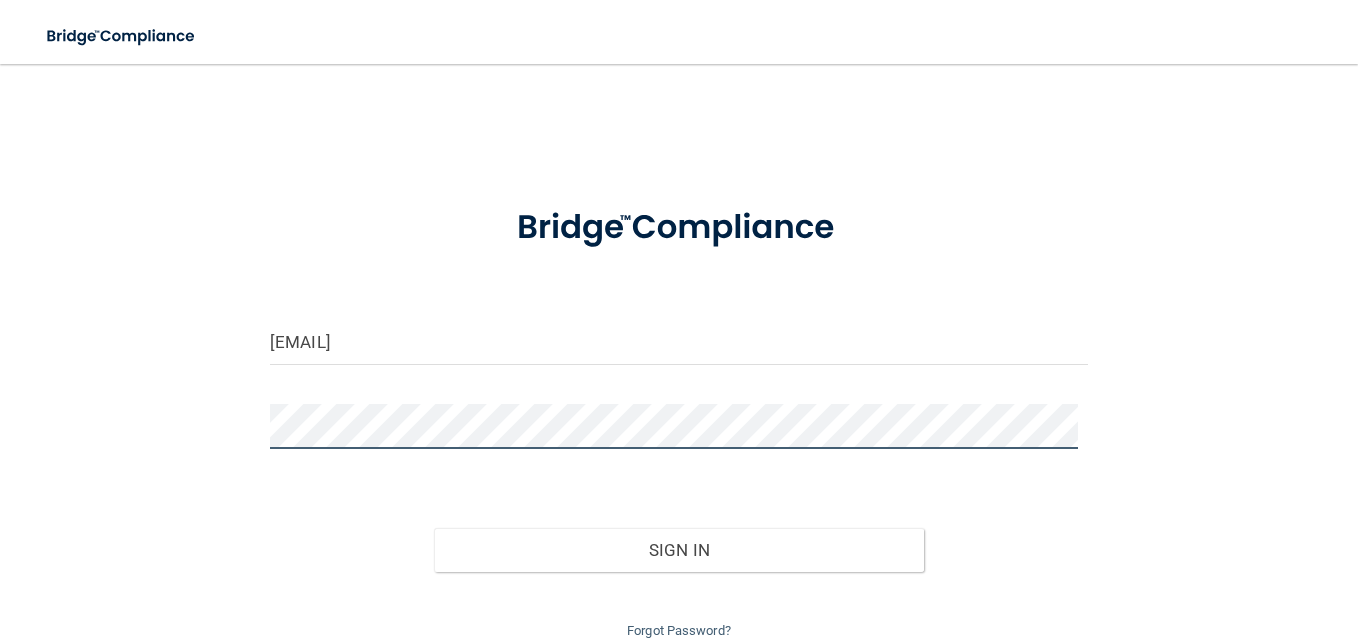 click on "Sign In" at bounding box center [679, 550] 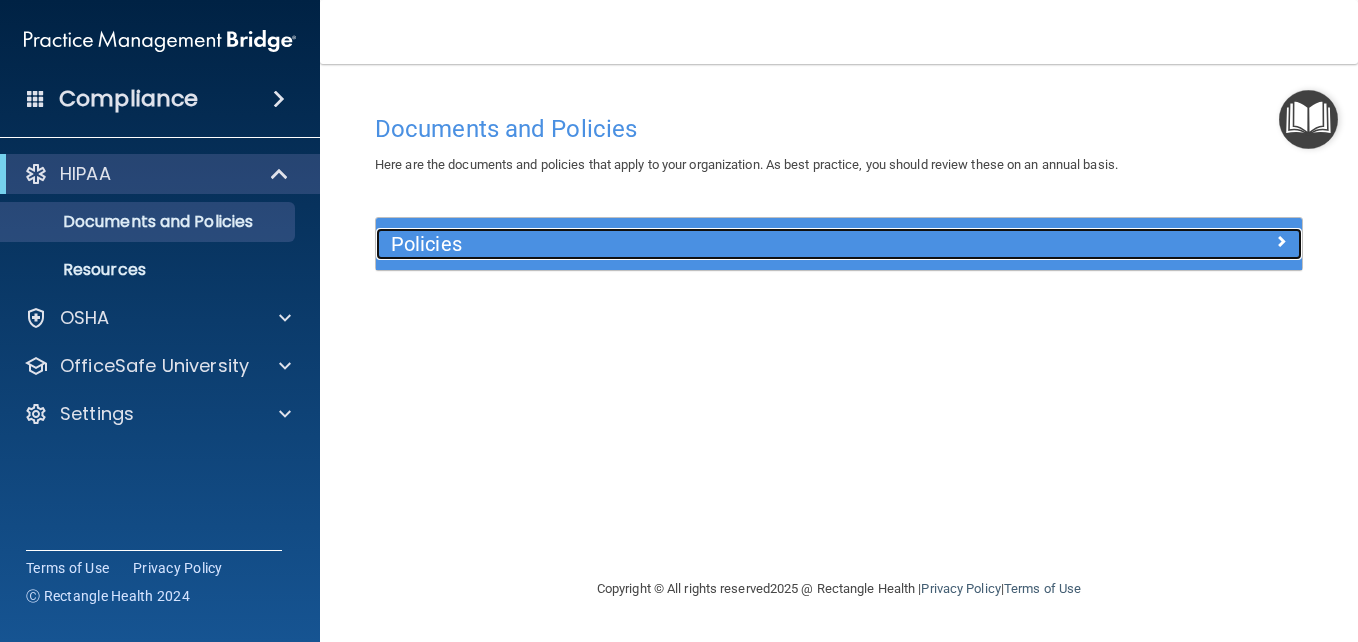 click on "Policies" at bounding box center [723, 244] 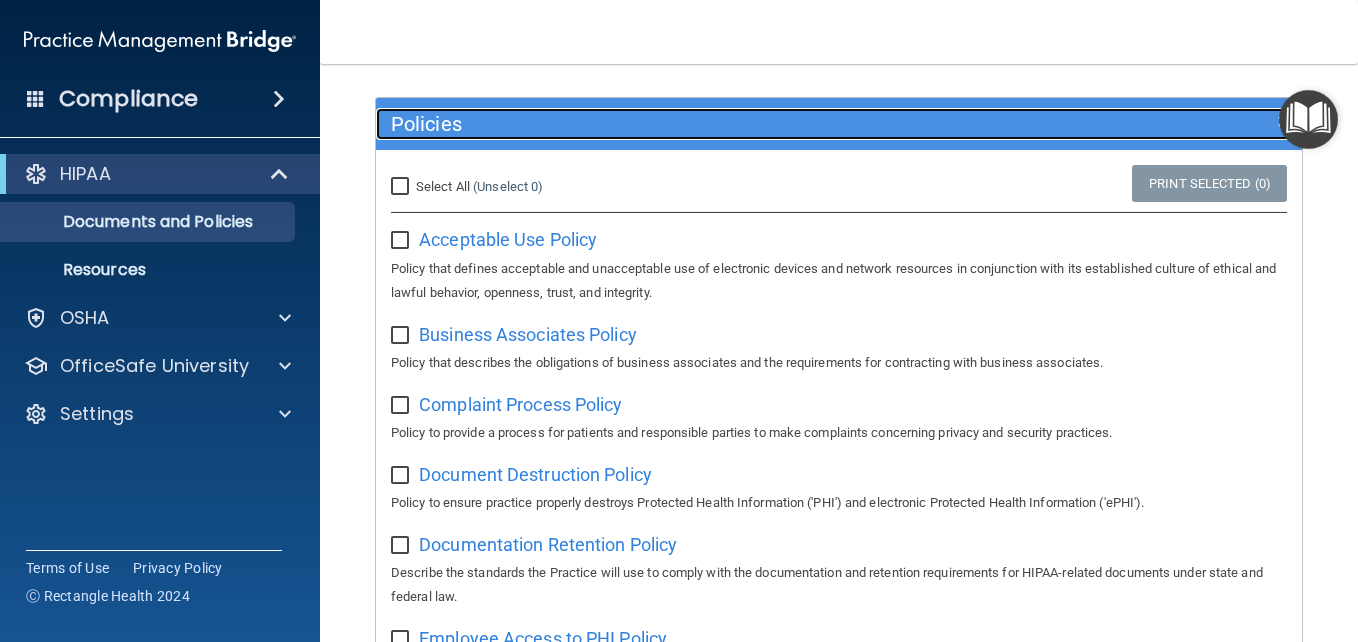 scroll, scrollTop: 248, scrollLeft: 0, axis: vertical 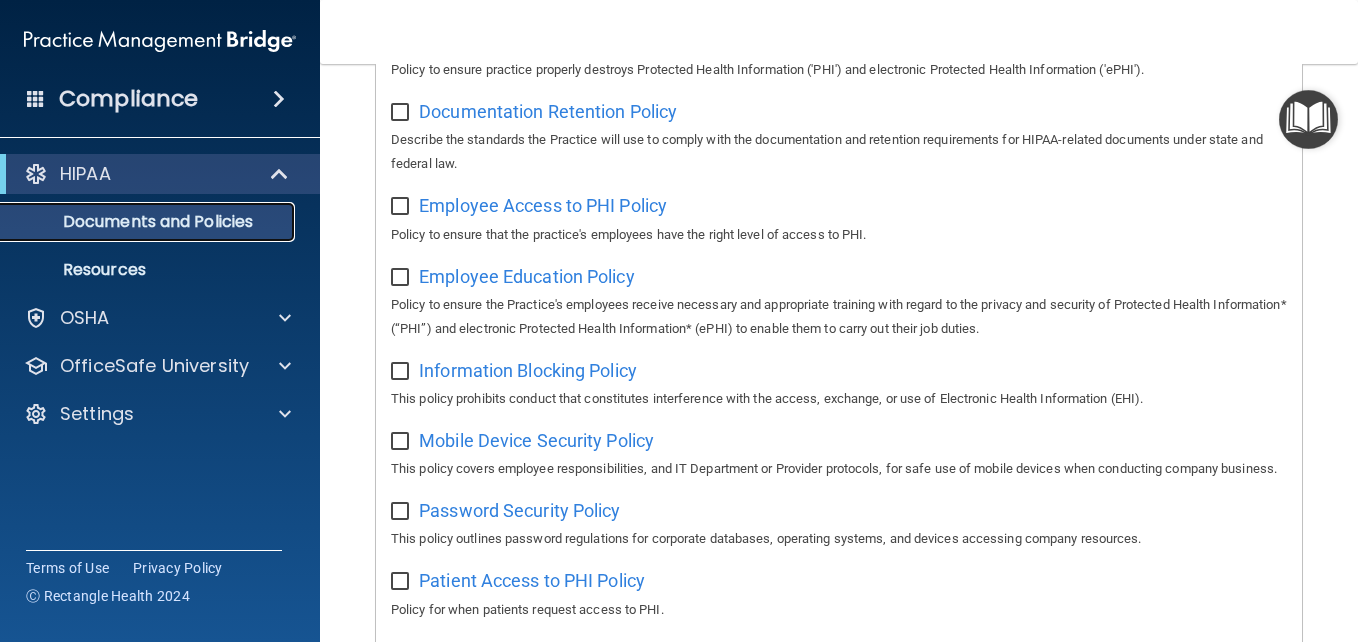 click on "Documents and Policies" at bounding box center (149, 222) 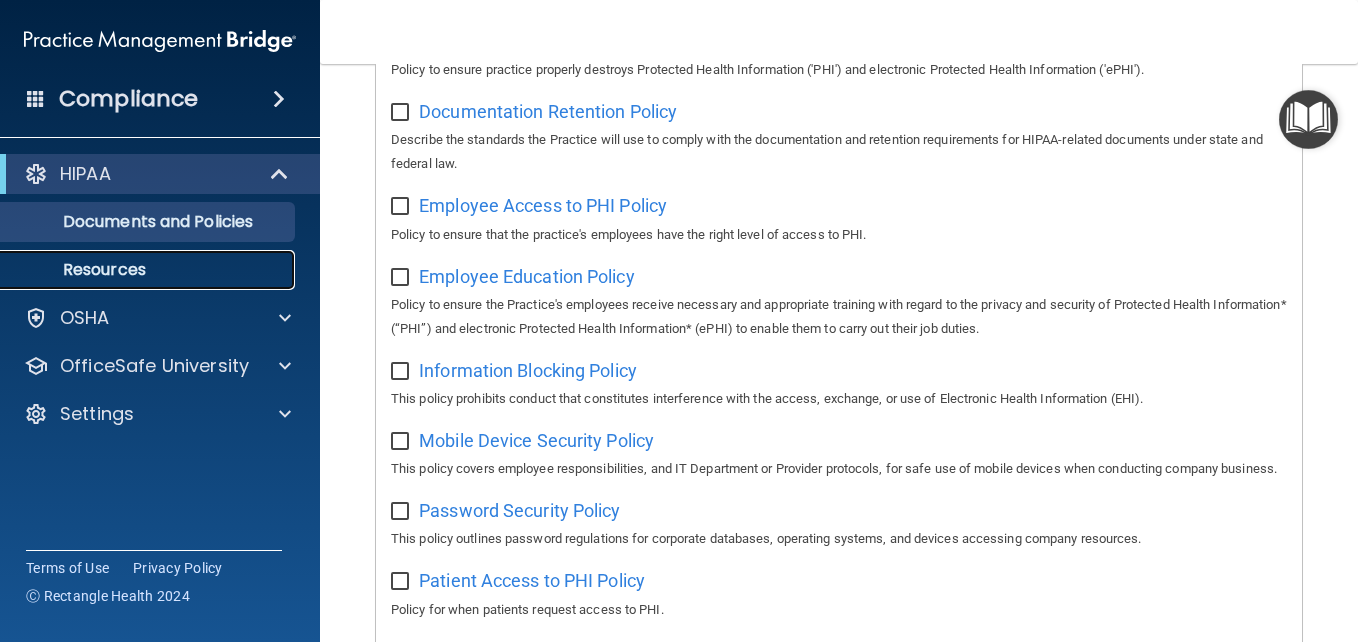 click on "Resources" at bounding box center (149, 270) 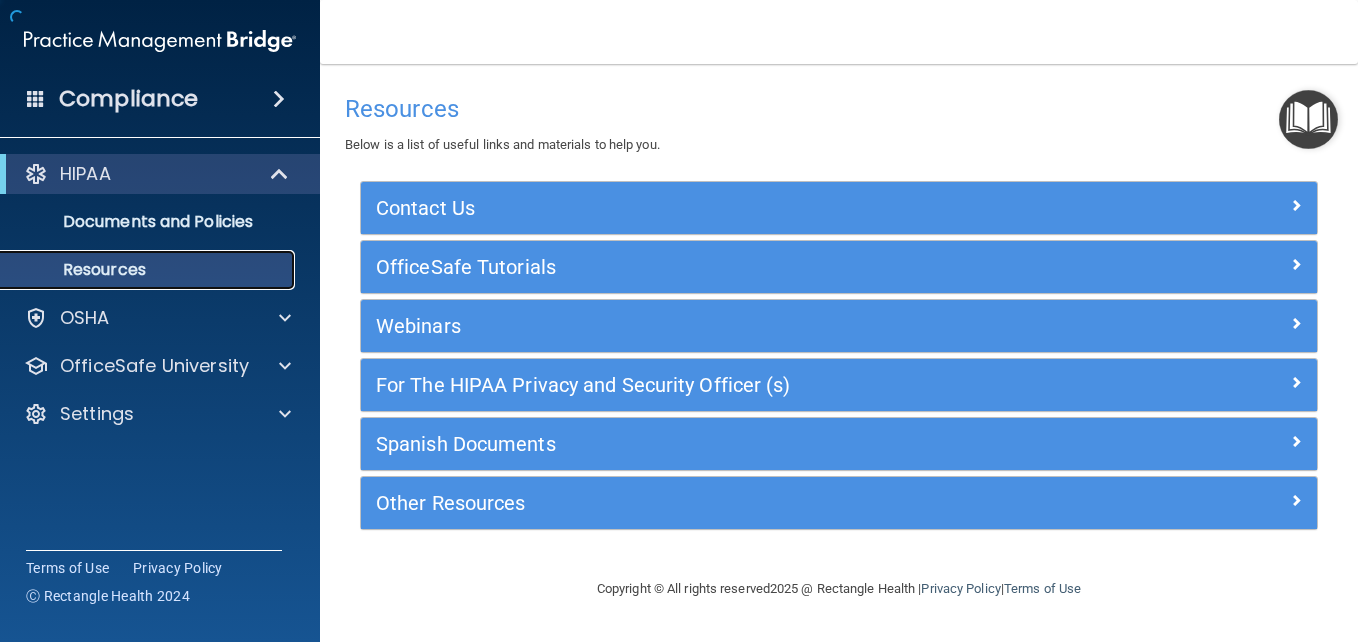scroll, scrollTop: 0, scrollLeft: 0, axis: both 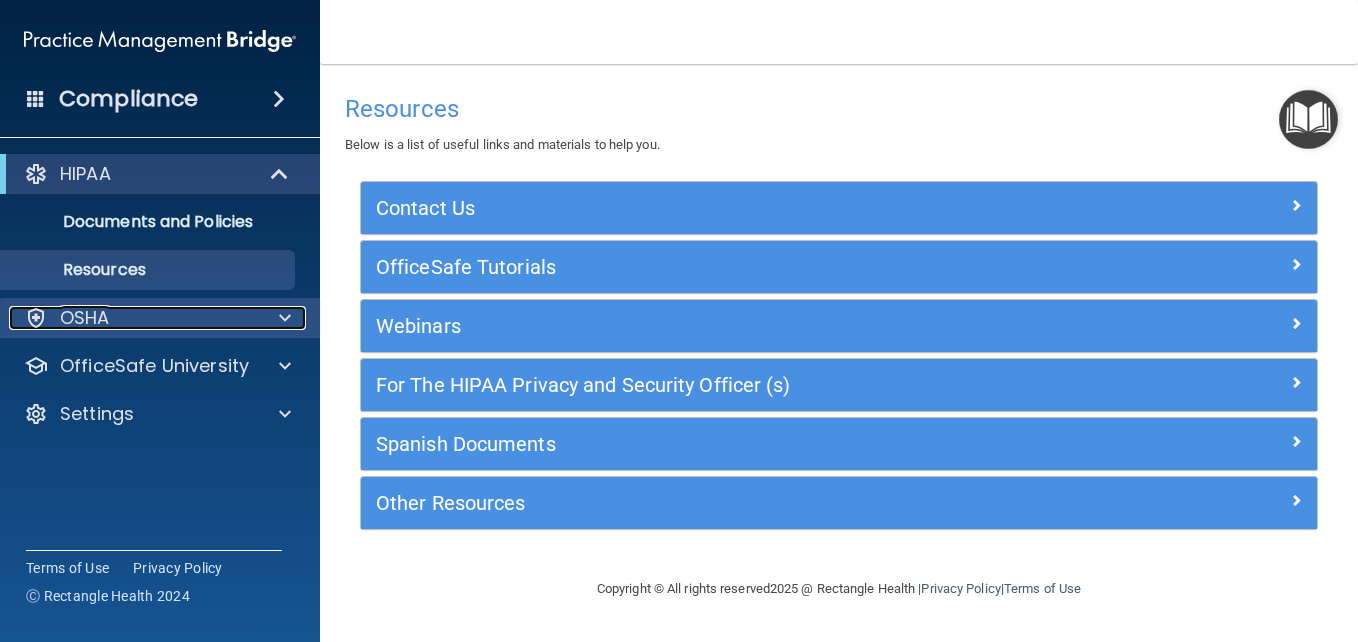 click on "OSHA" at bounding box center [133, 318] 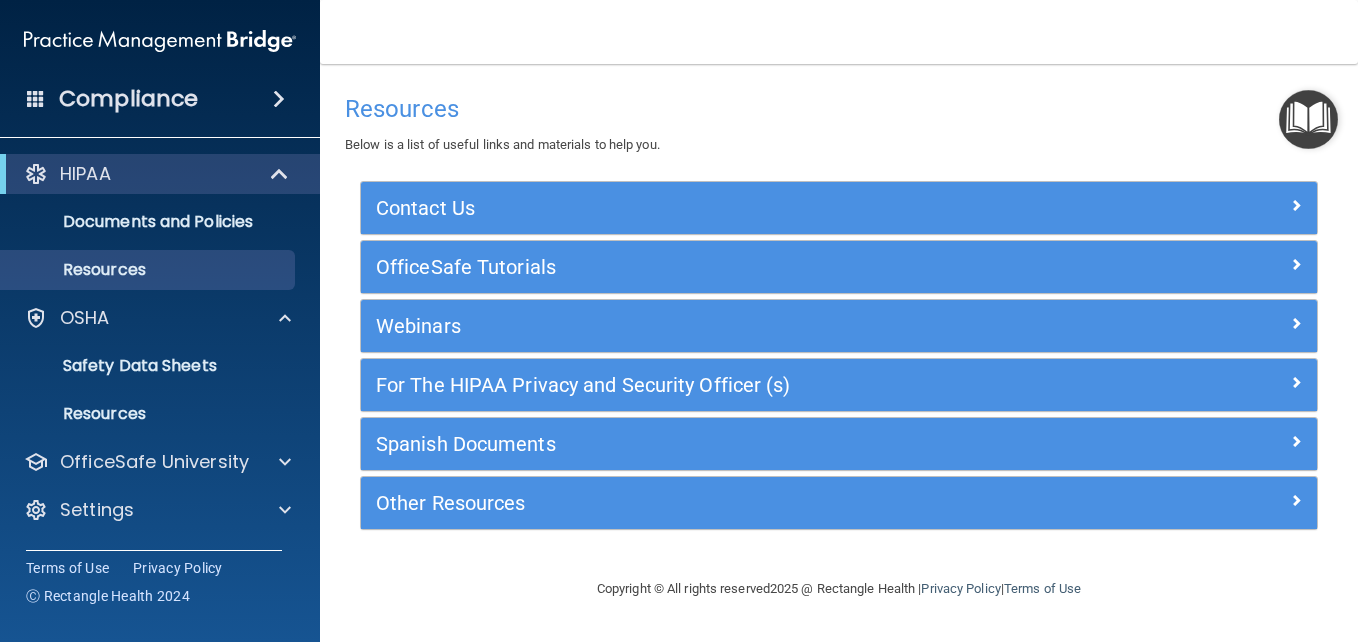 click on "HIPAA" at bounding box center [160, 174] 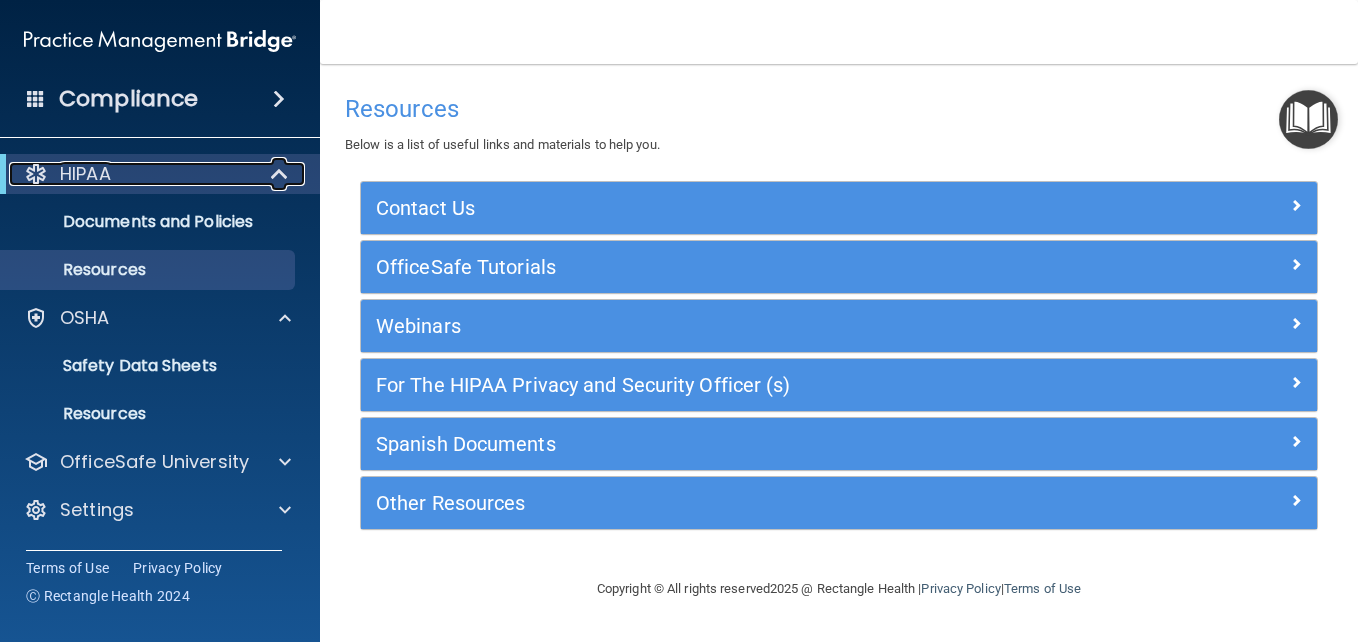 click on "HIPAA" at bounding box center (132, 174) 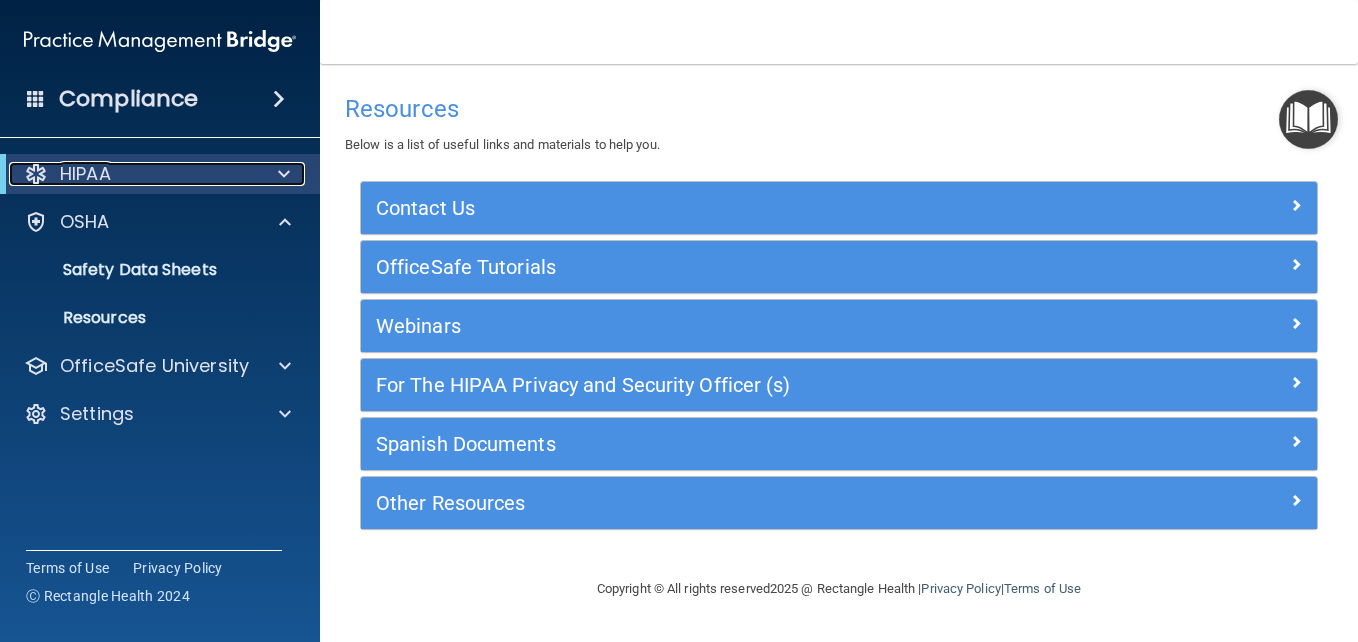click on "HIPAA" at bounding box center (132, 174) 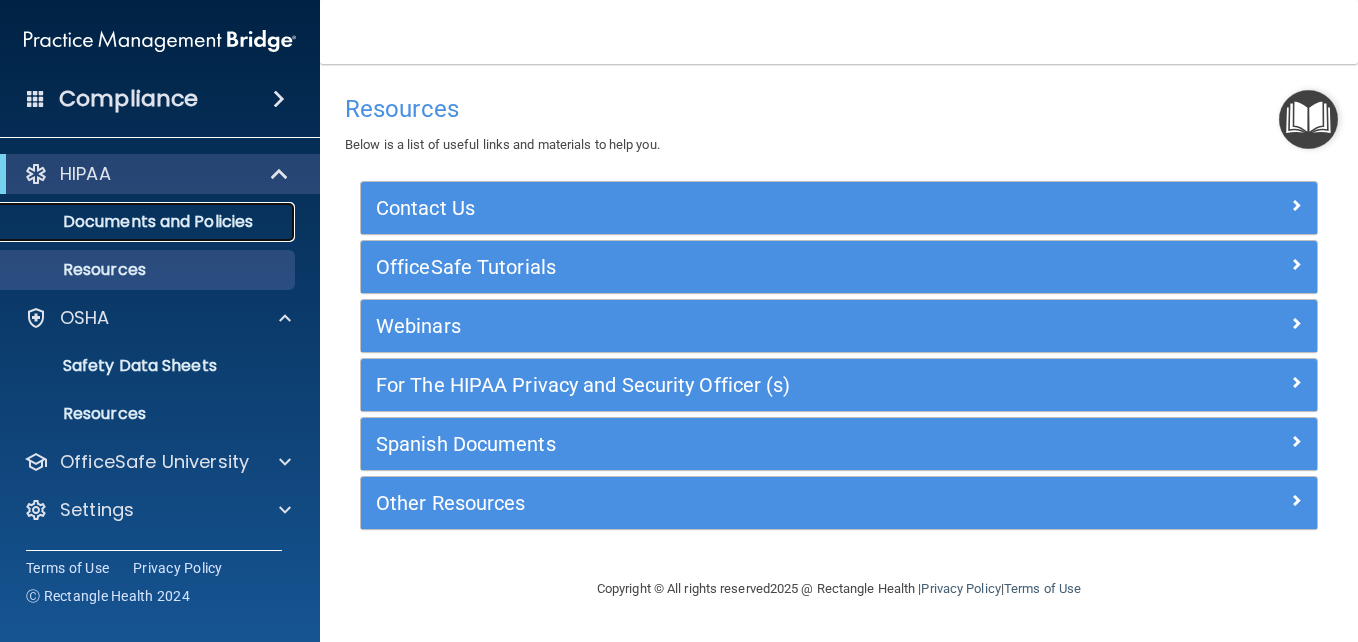click on "Documents and Policies" at bounding box center [149, 222] 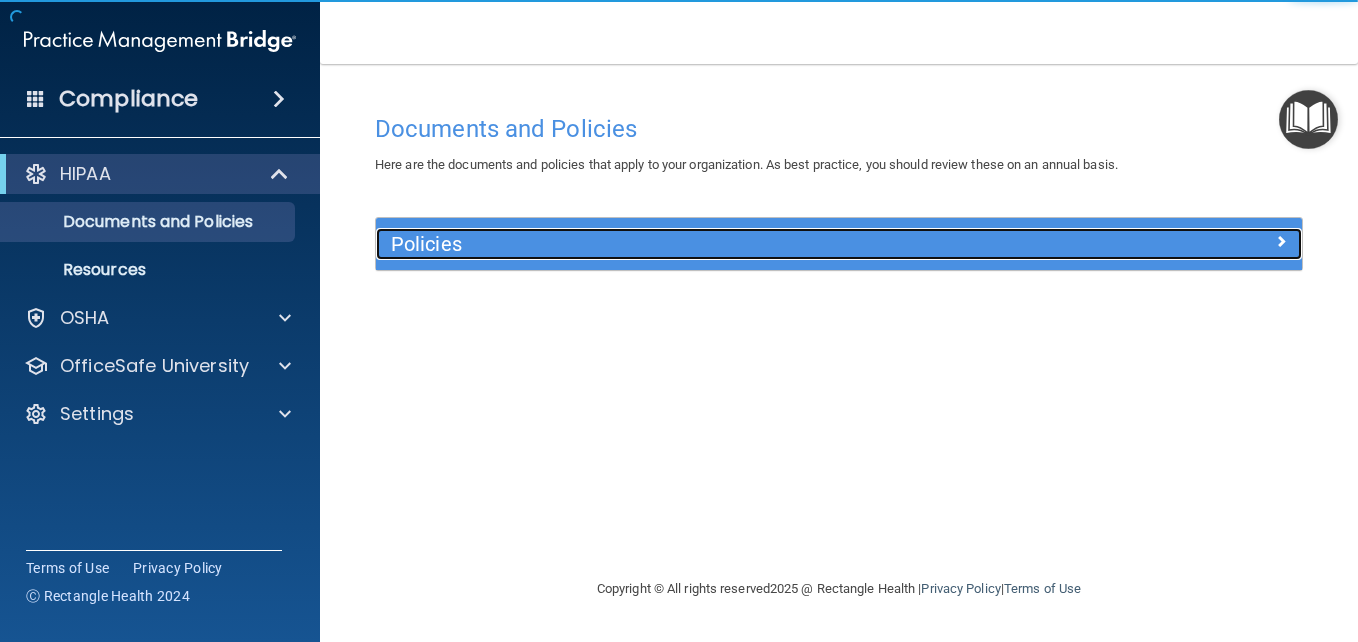 click on "Policies" at bounding box center [723, 244] 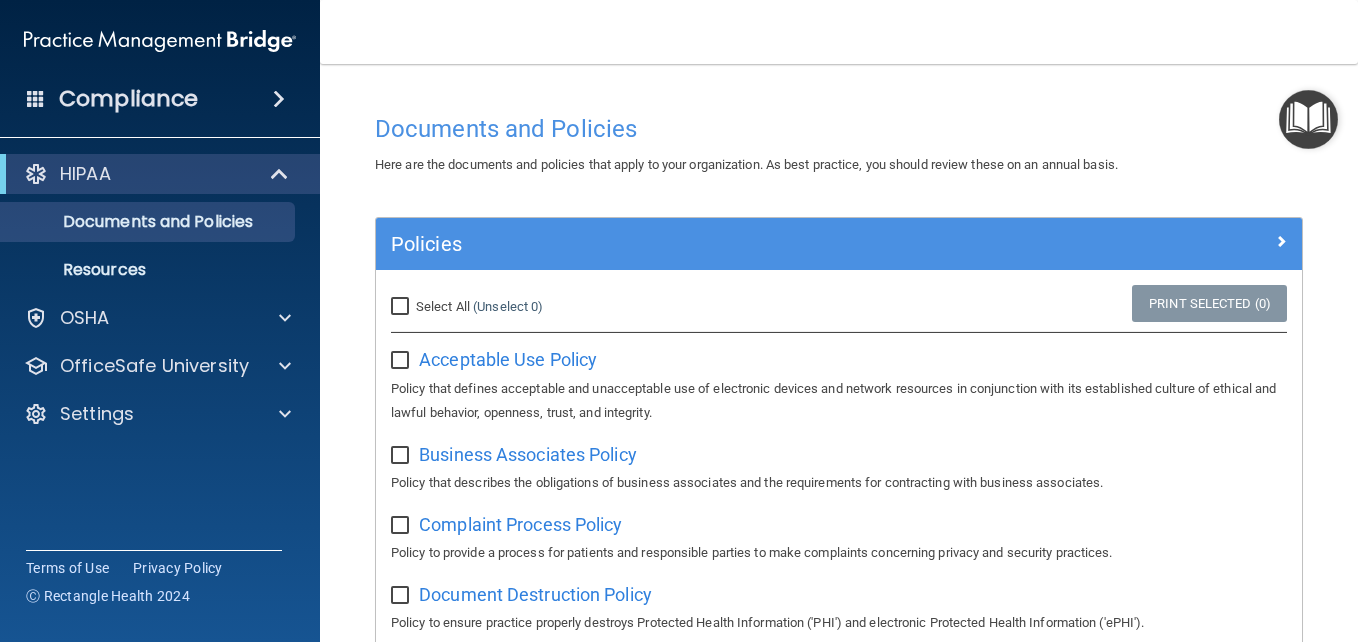 click at bounding box center [402, 361] 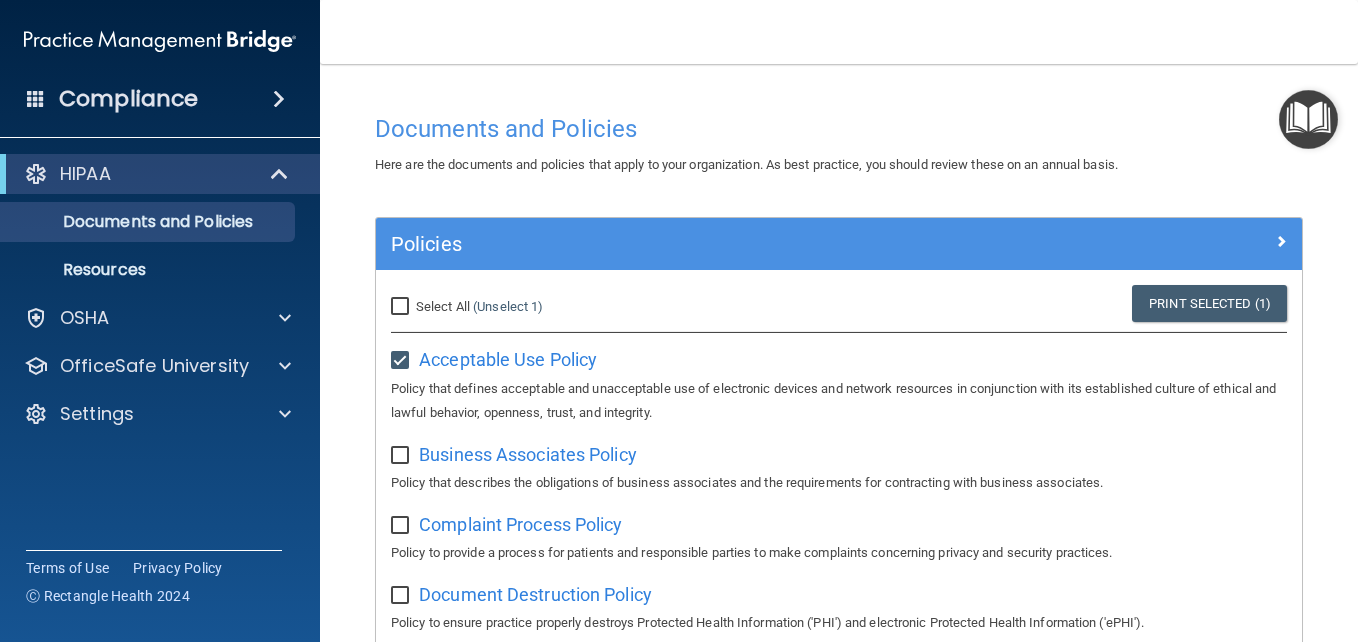 click at bounding box center (402, 456) 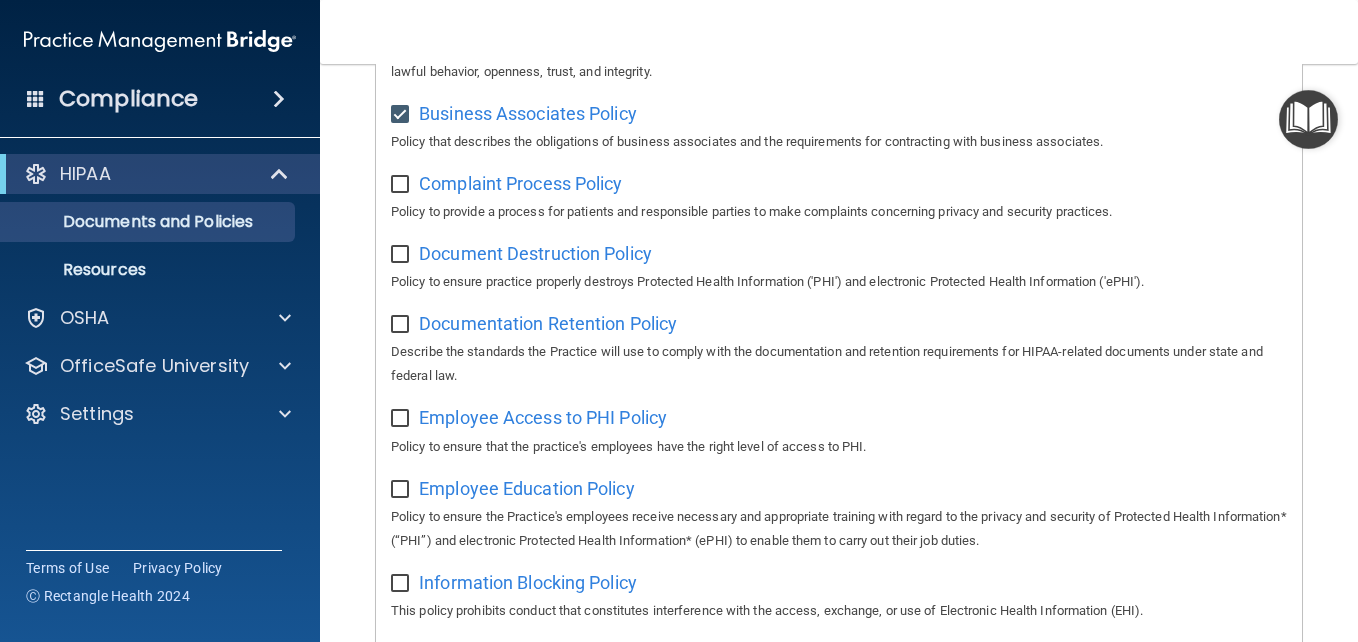 scroll, scrollTop: 301, scrollLeft: 0, axis: vertical 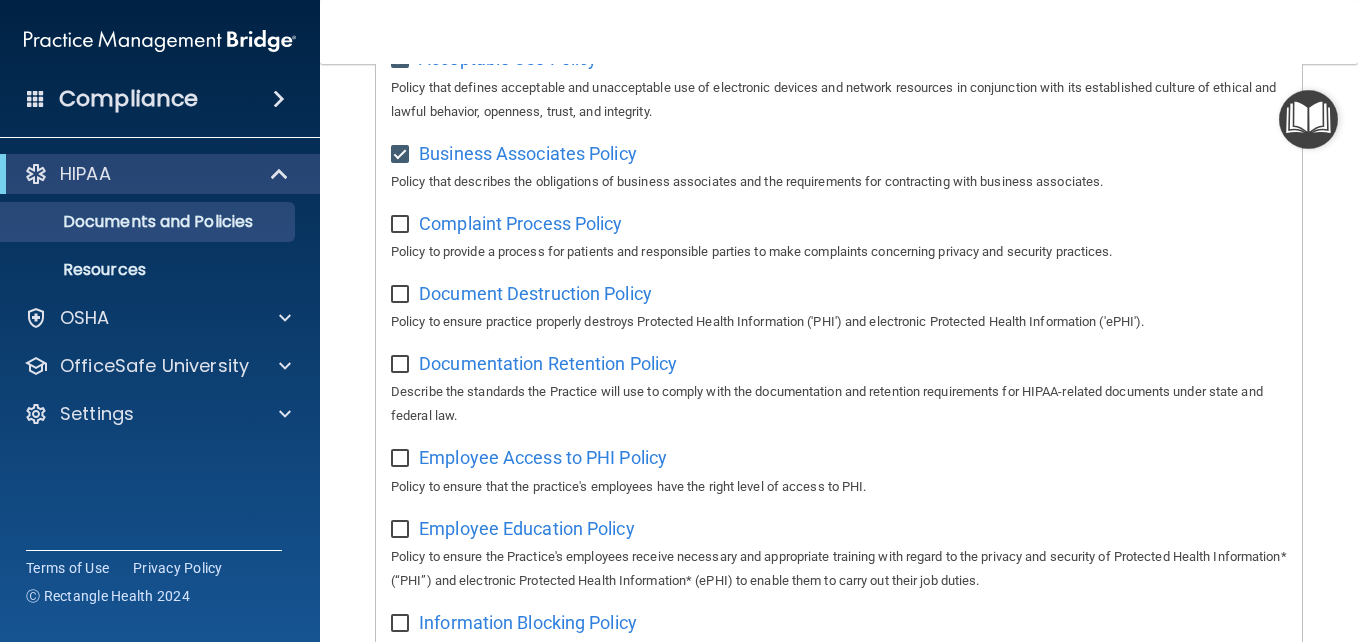 click at bounding box center [402, 225] 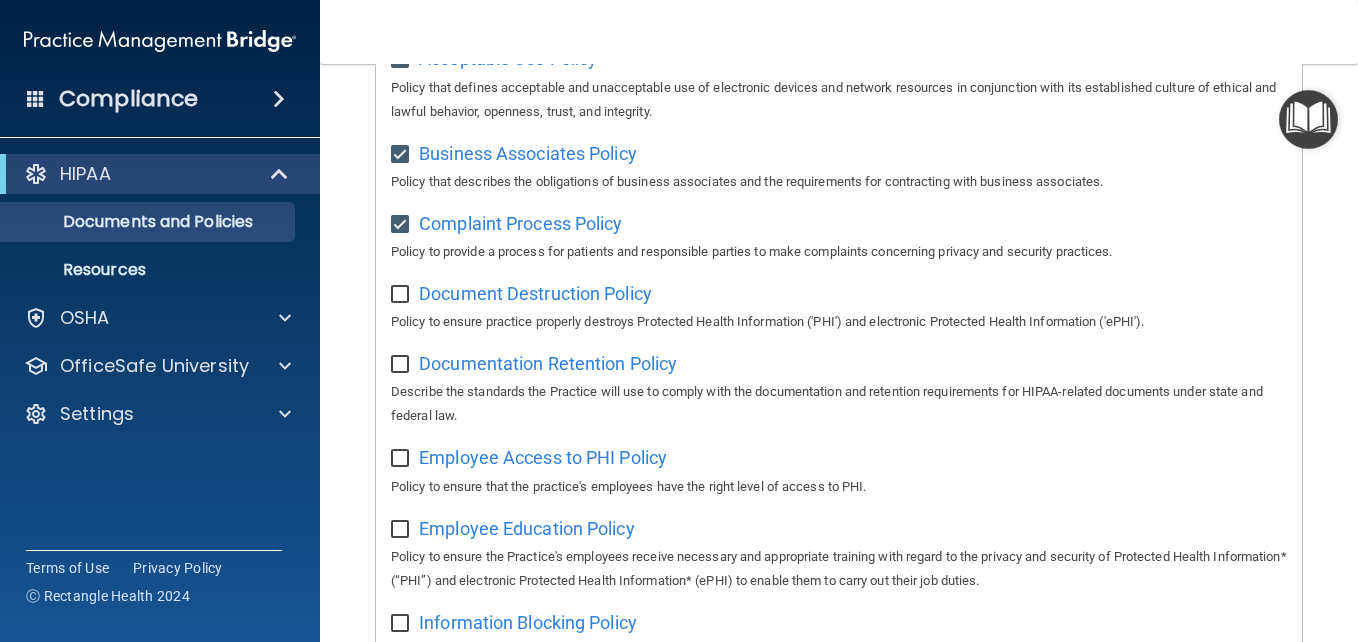 click at bounding box center (402, 295) 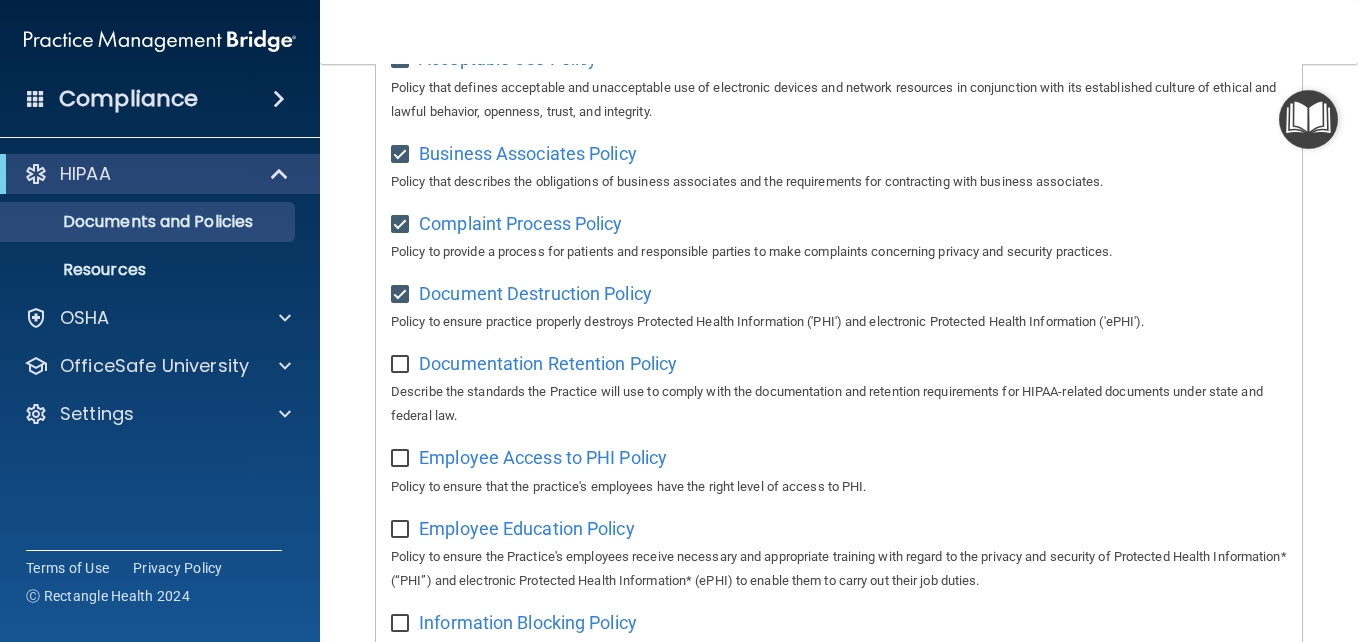 click at bounding box center [402, 365] 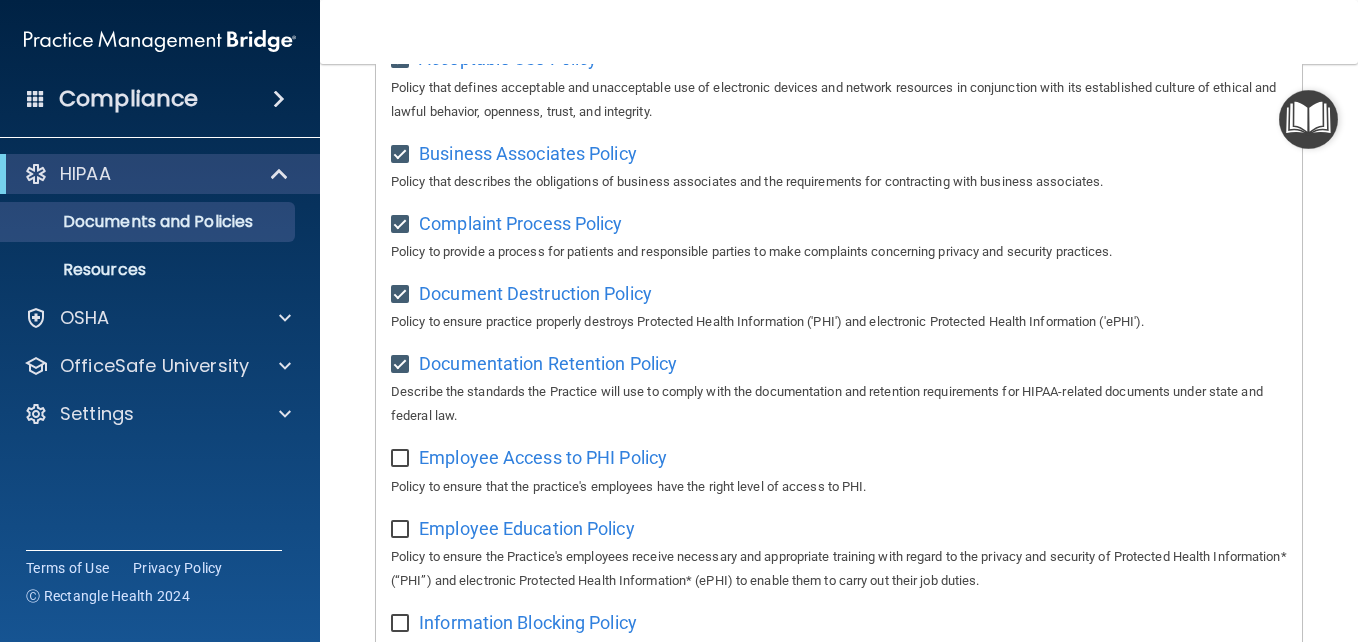 click at bounding box center [402, 459] 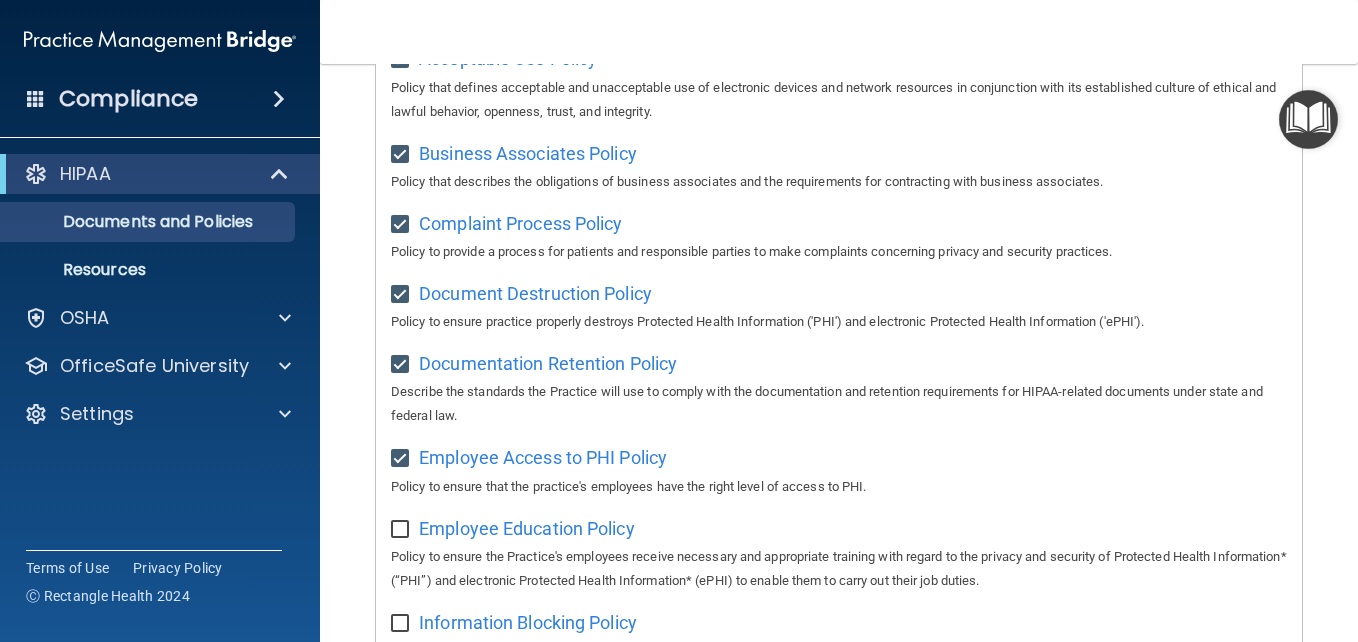 click at bounding box center [402, 530] 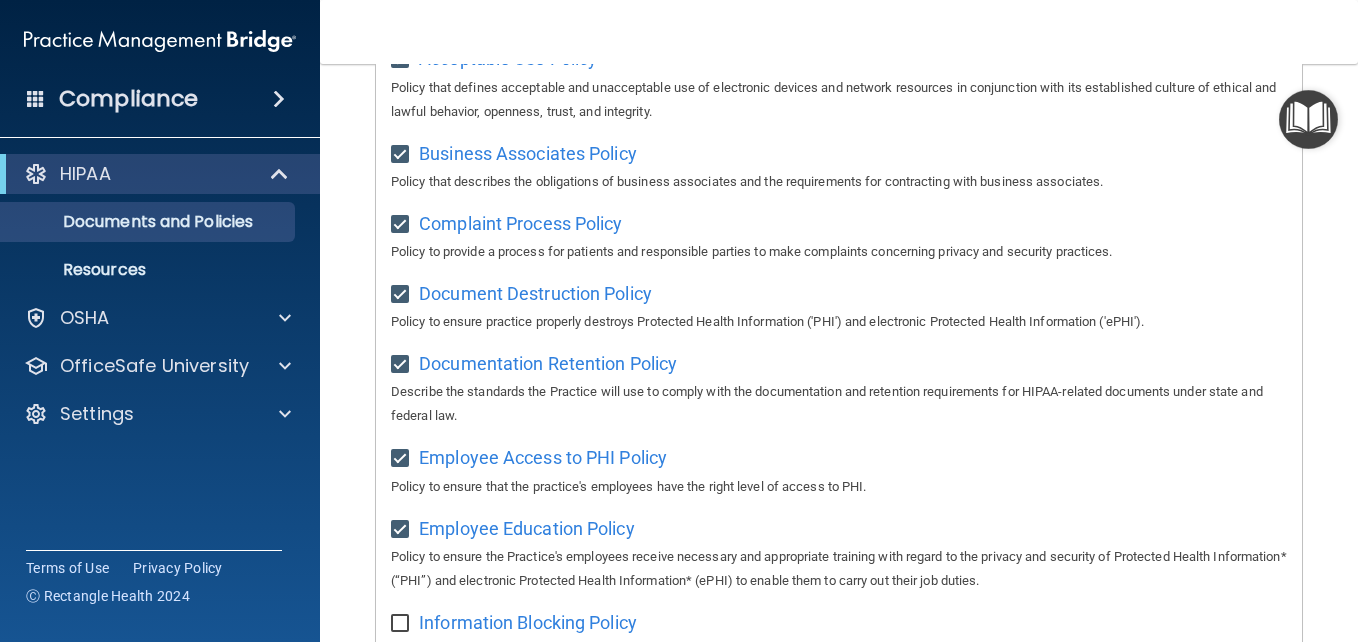 click at bounding box center [402, 624] 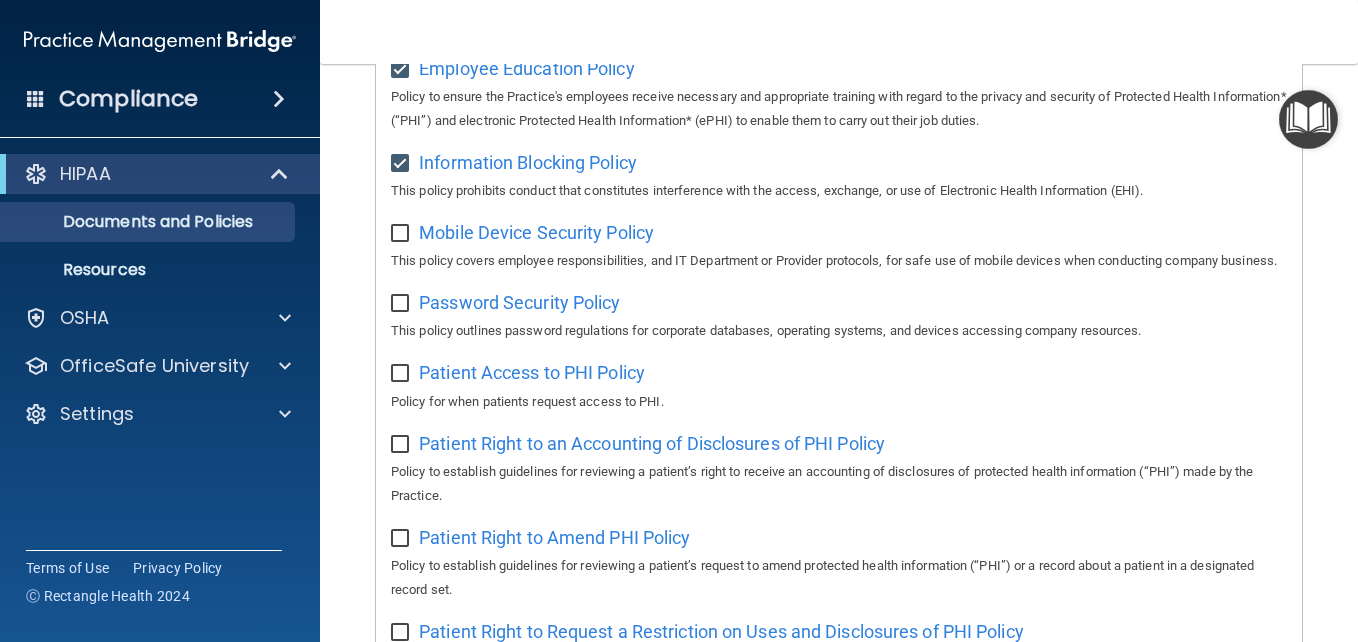 scroll, scrollTop: 810, scrollLeft: 0, axis: vertical 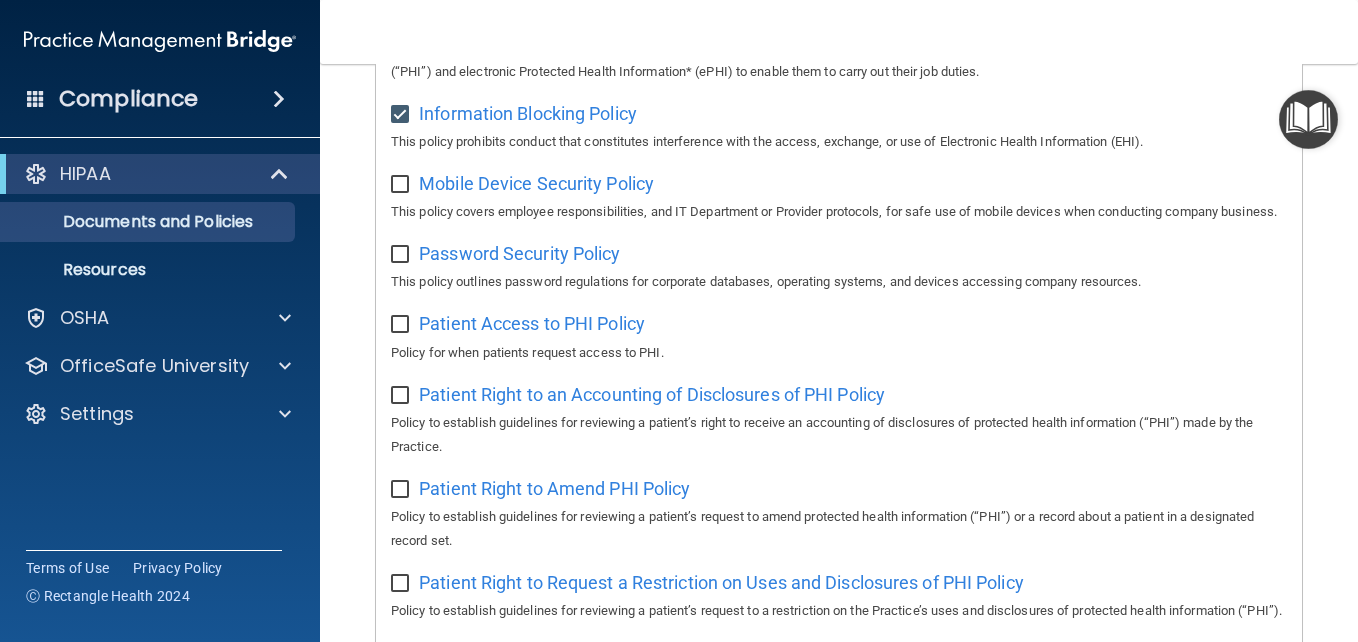 click at bounding box center [402, 185] 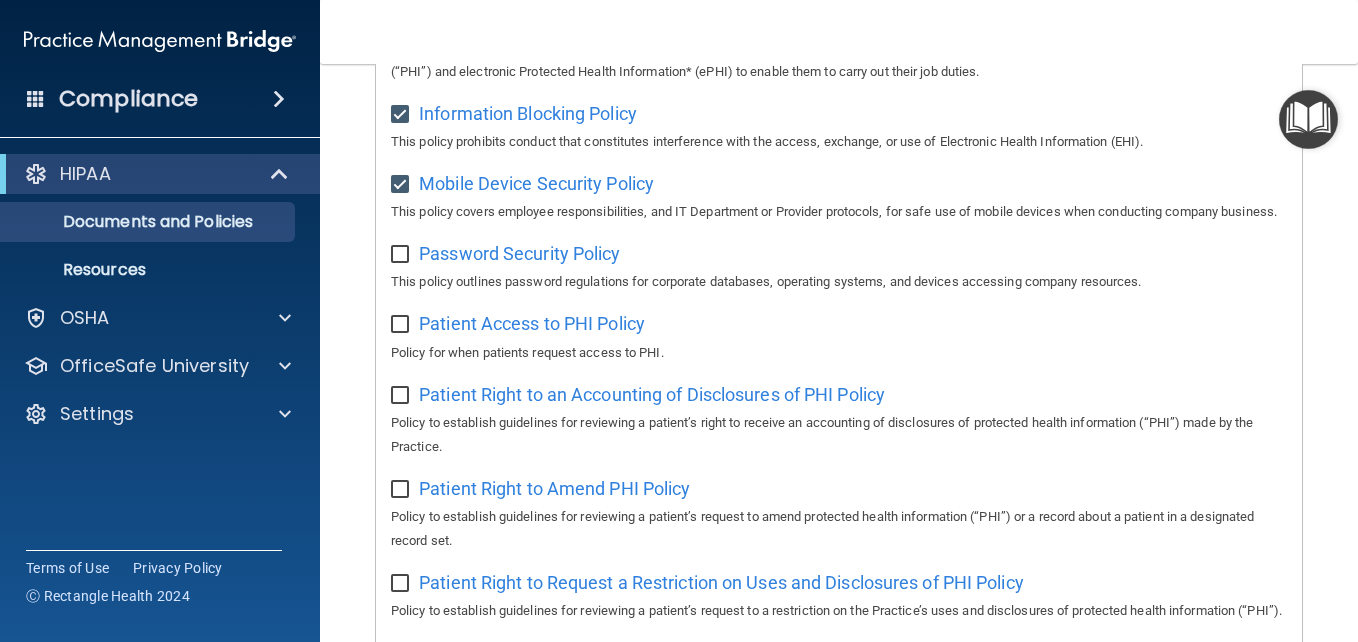 click at bounding box center (402, 255) 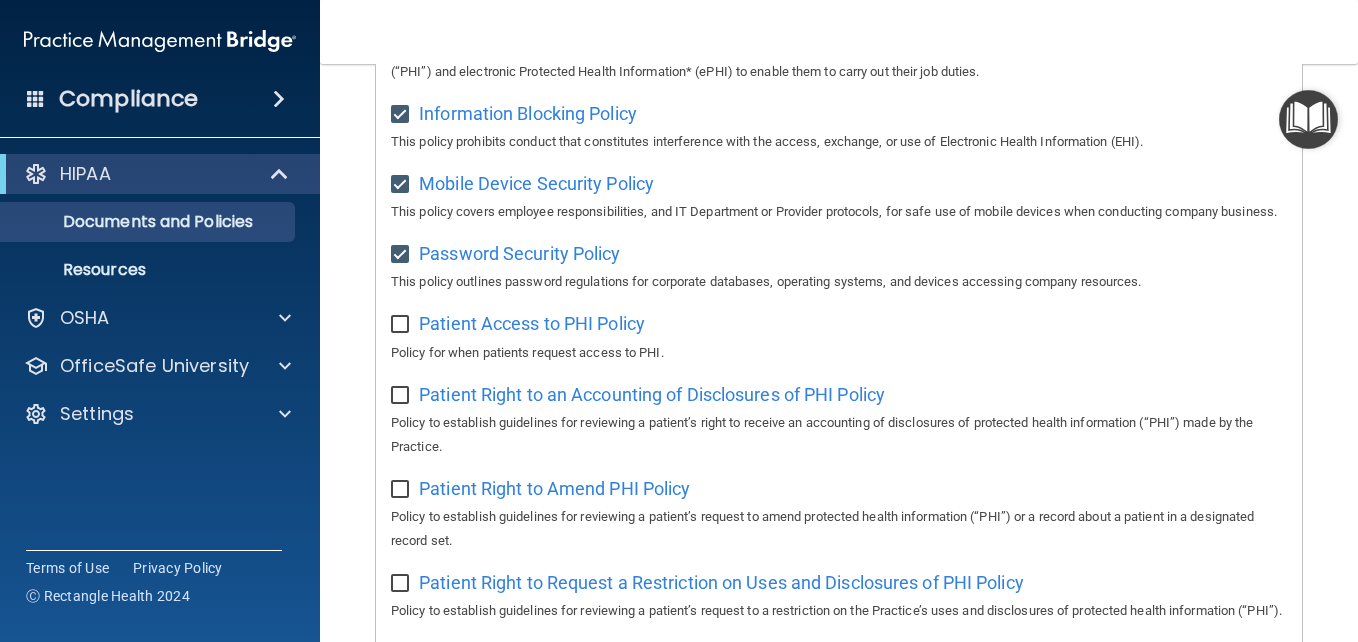 click at bounding box center (402, 325) 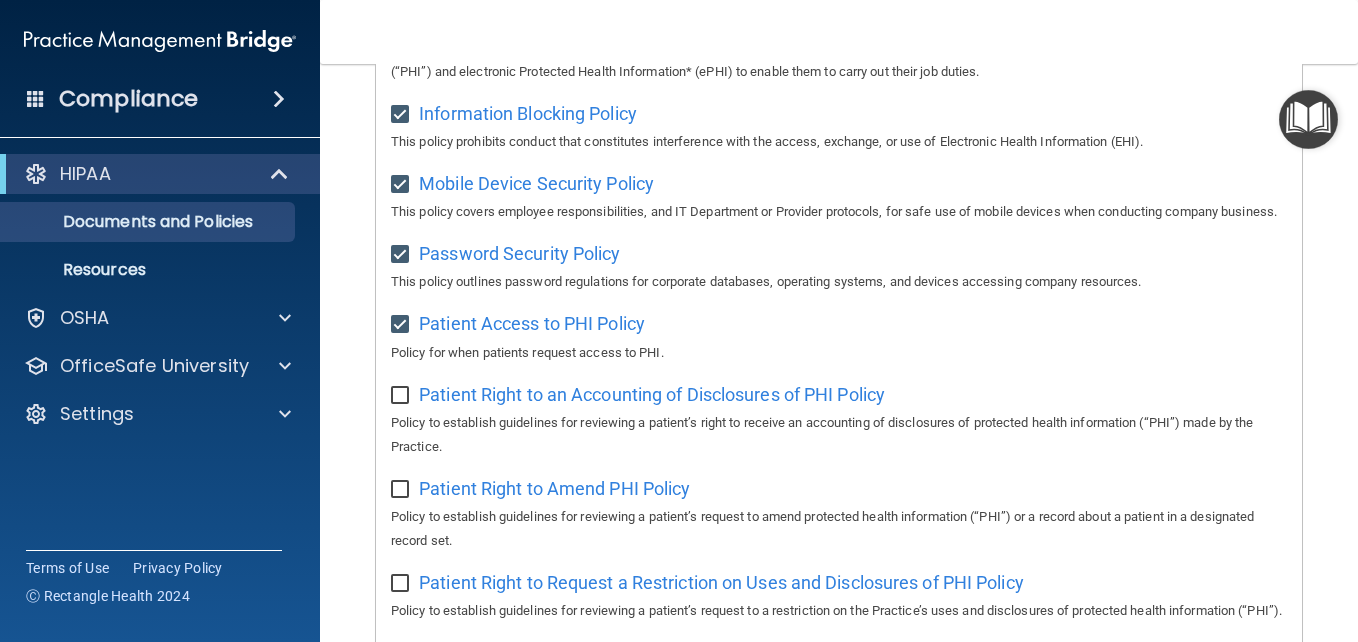 click at bounding box center (402, 396) 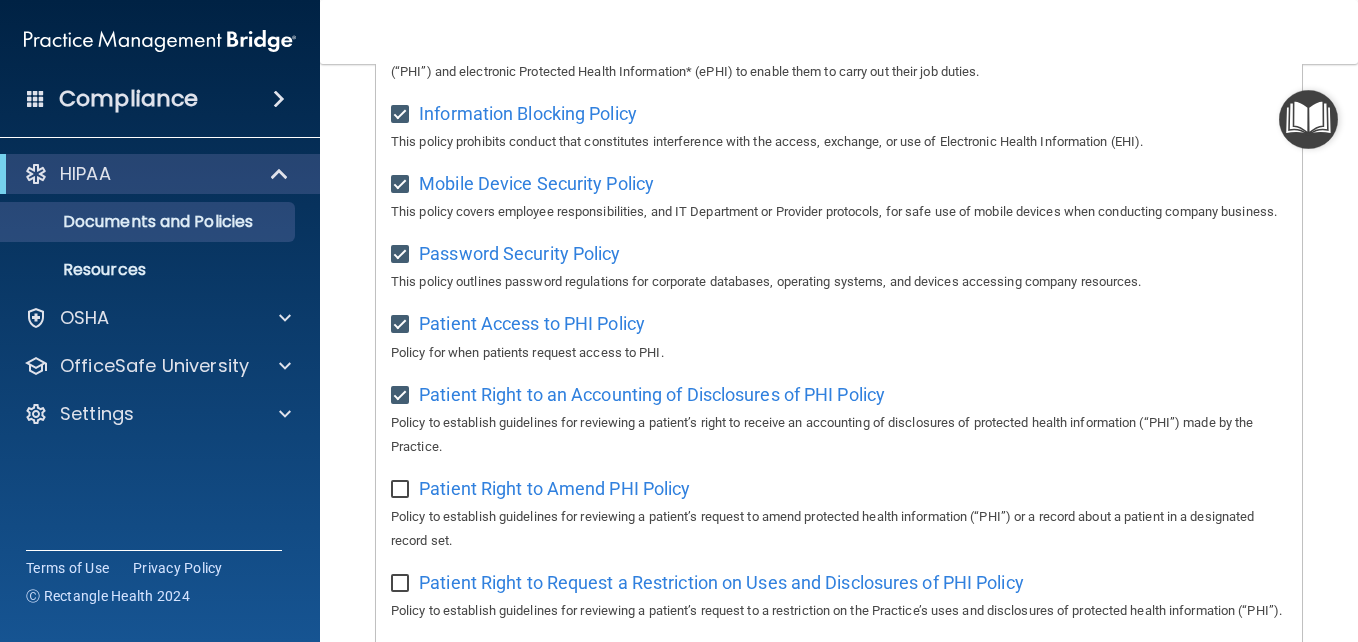 click at bounding box center [402, 490] 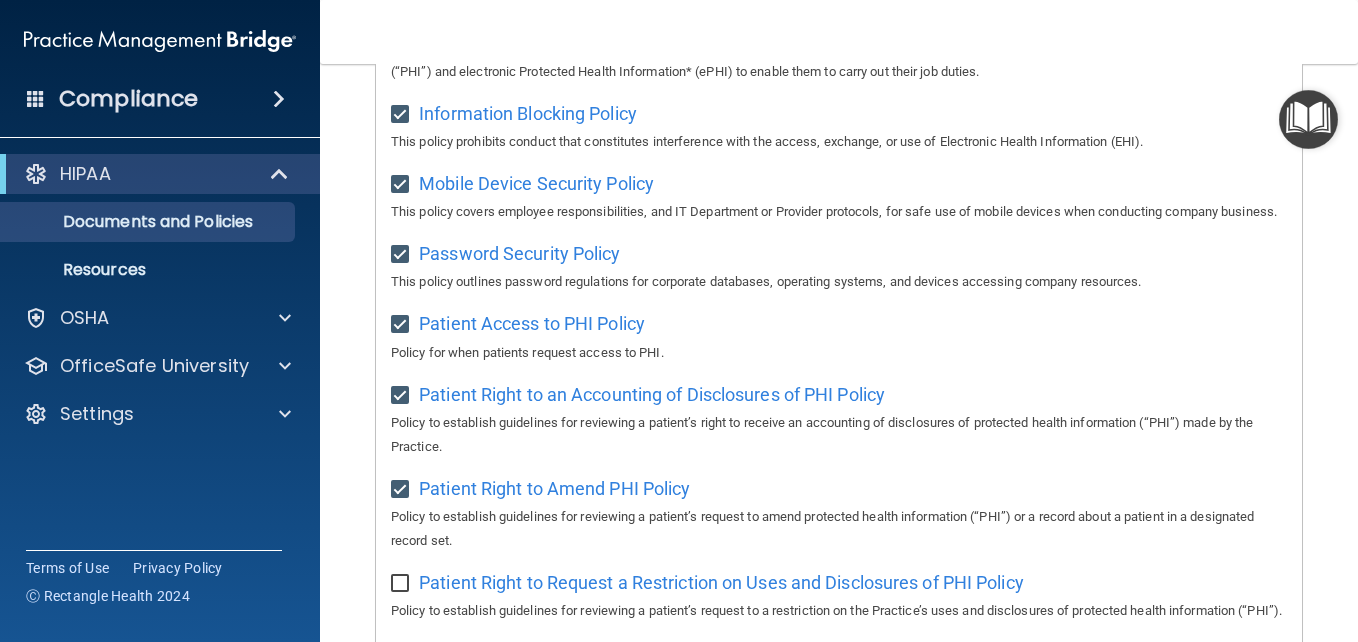 click at bounding box center [402, 584] 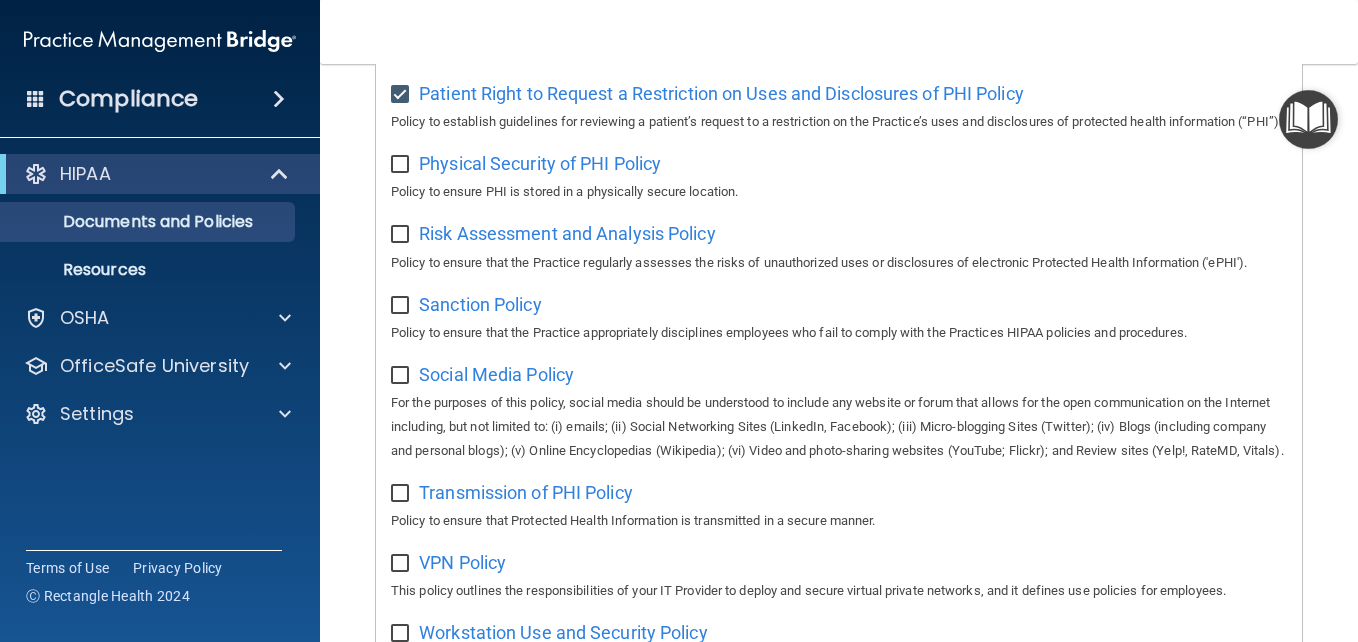 scroll, scrollTop: 1303, scrollLeft: 0, axis: vertical 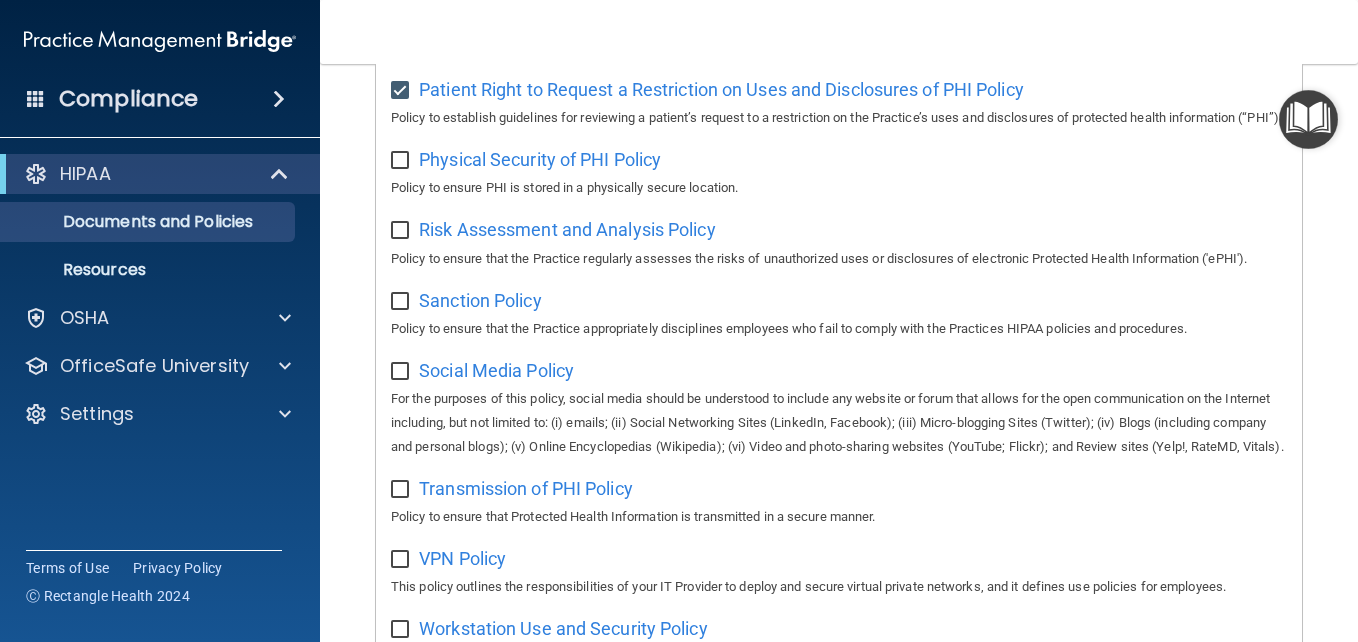 click at bounding box center [402, 161] 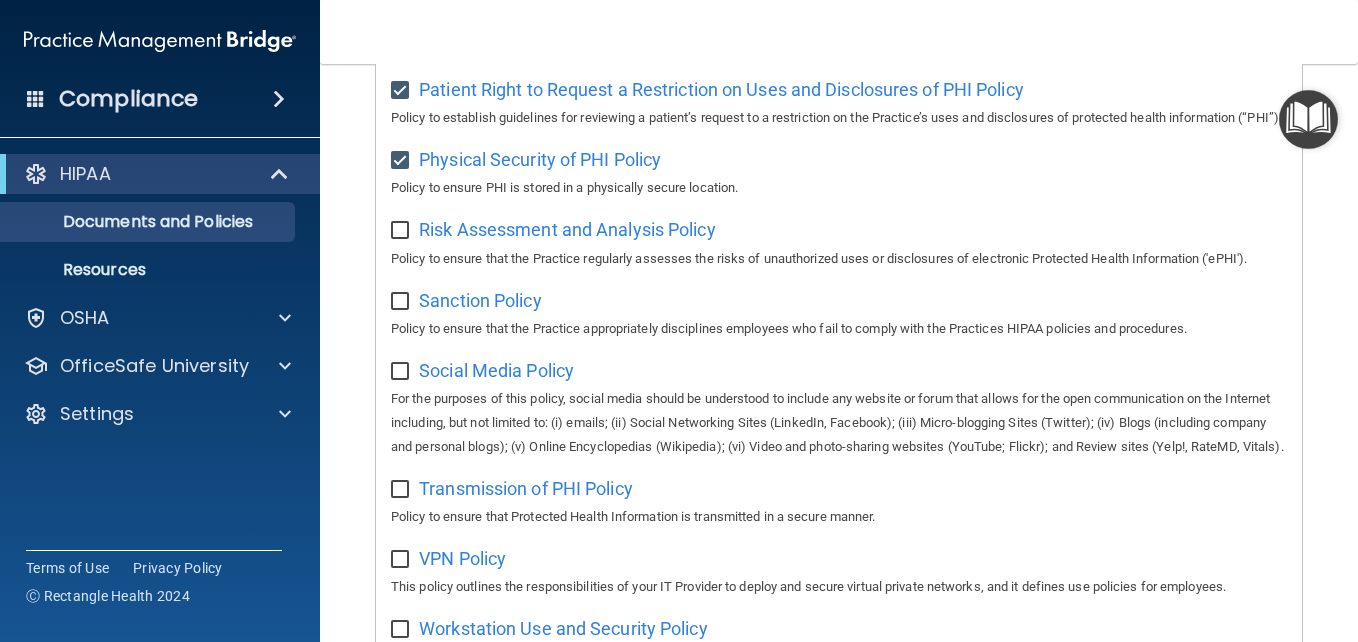 click at bounding box center (402, 231) 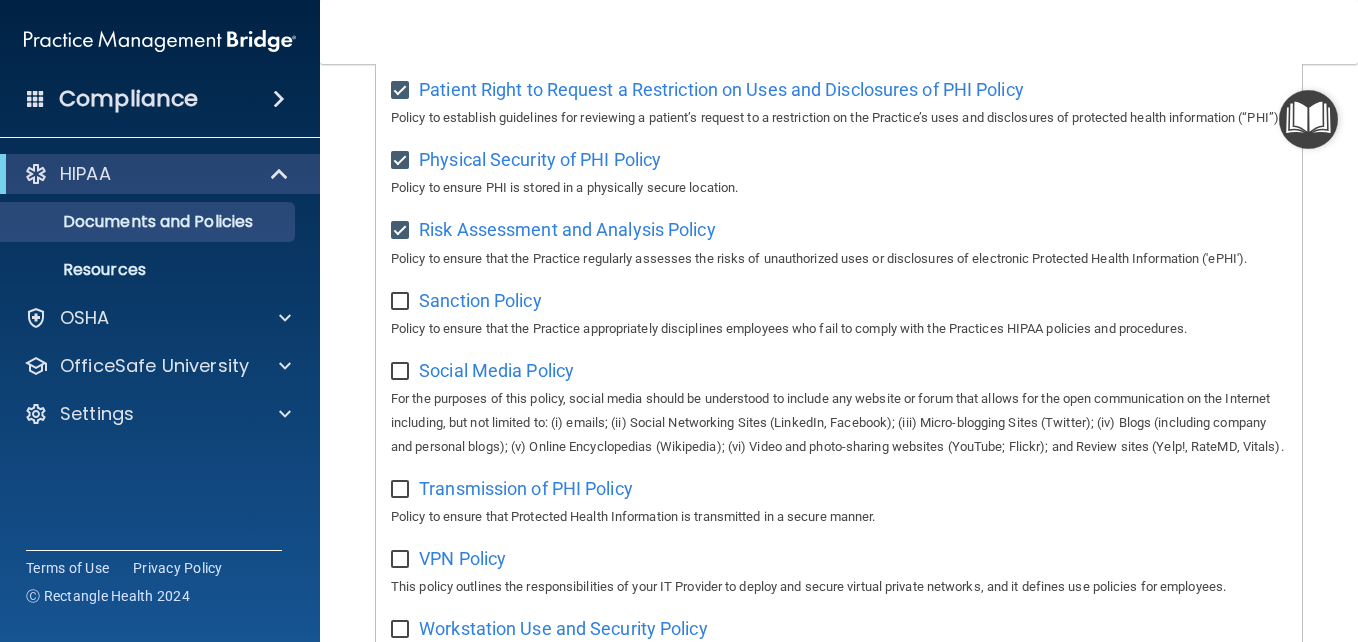 click at bounding box center (402, 302) 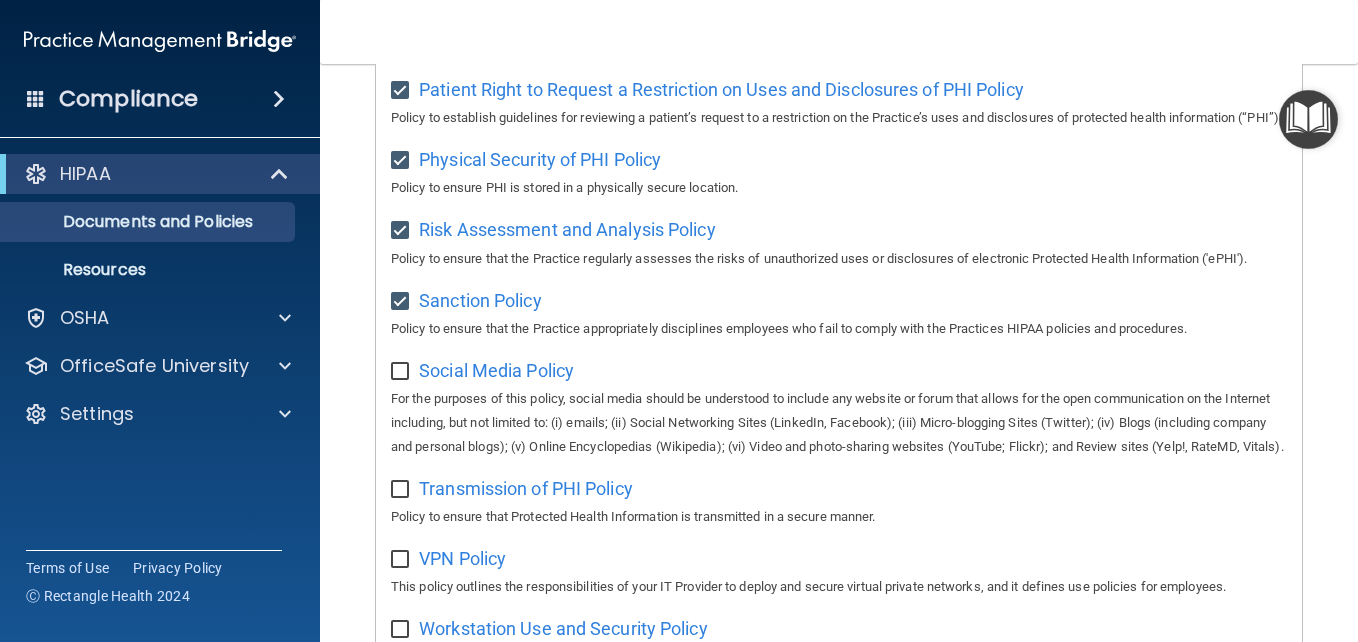 click at bounding box center (402, 372) 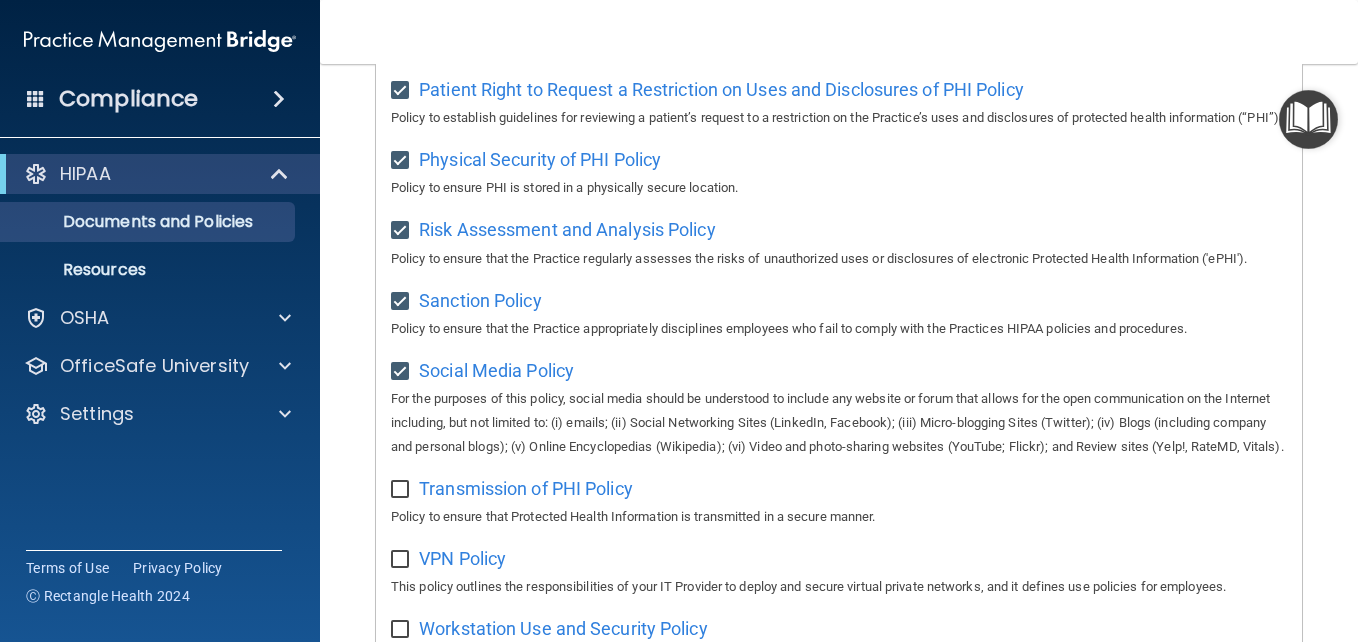 click at bounding box center (402, 490) 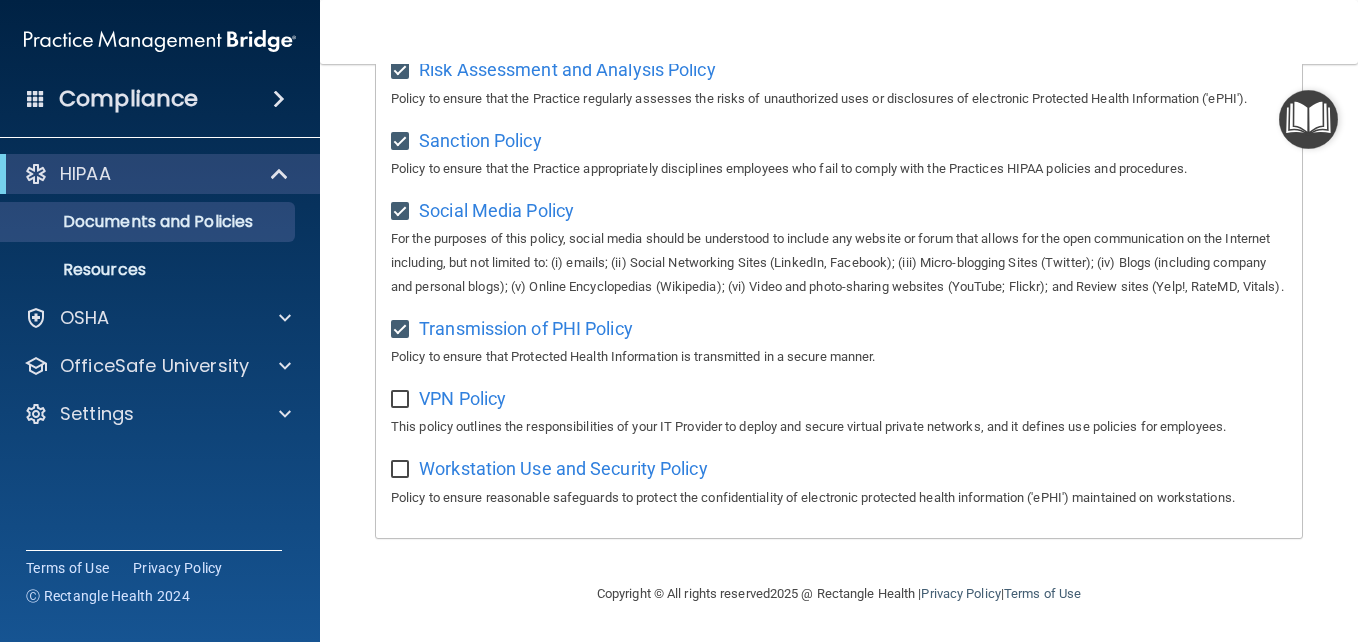 scroll, scrollTop: 1555, scrollLeft: 0, axis: vertical 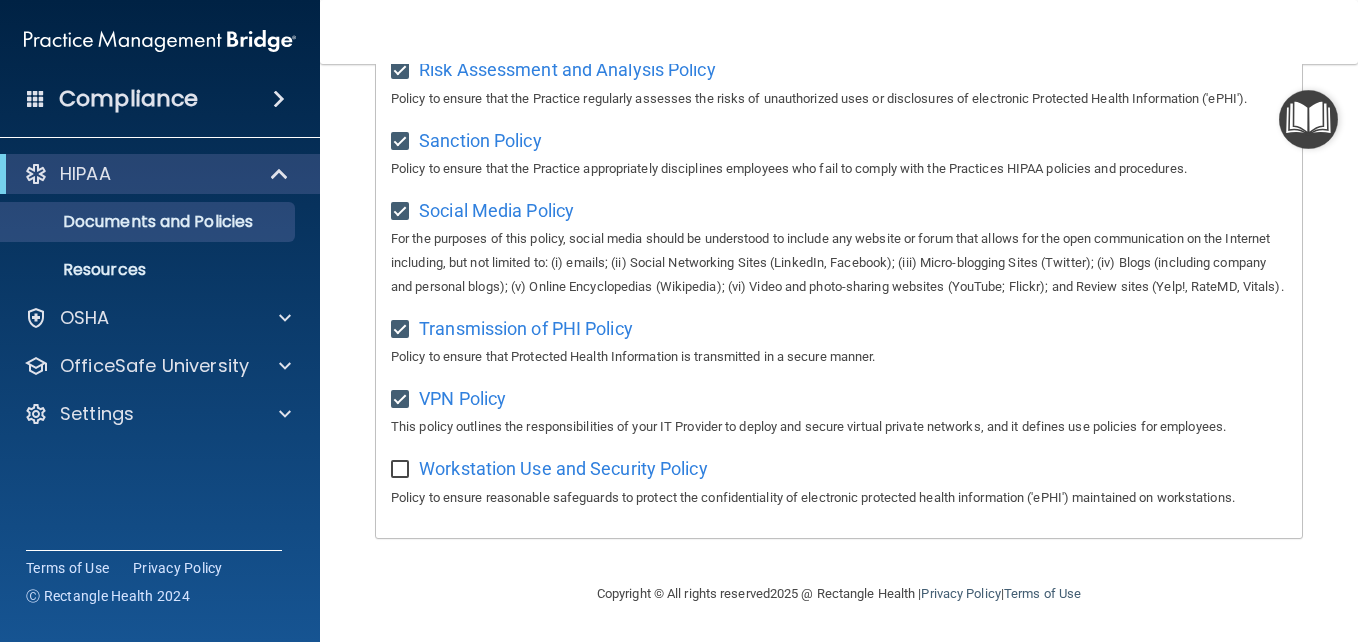 click at bounding box center [402, 470] 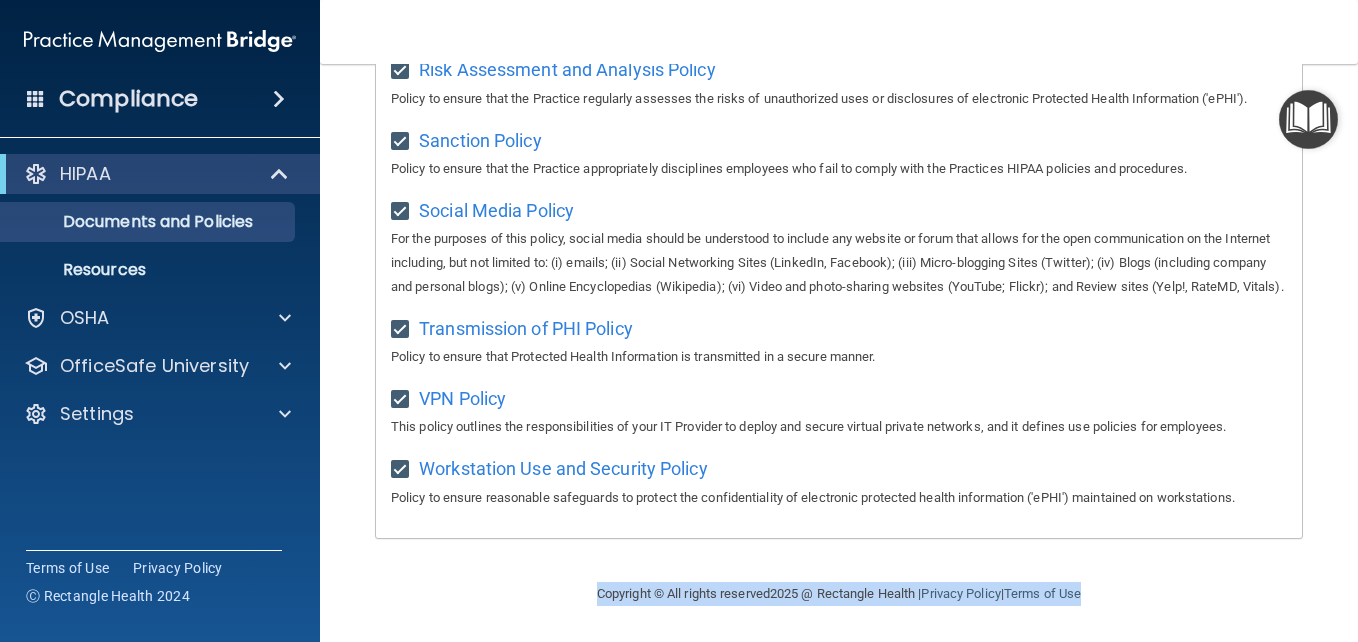drag, startPoint x: 1342, startPoint y: 549, endPoint x: 1353, endPoint y: 588, distance: 40.5216 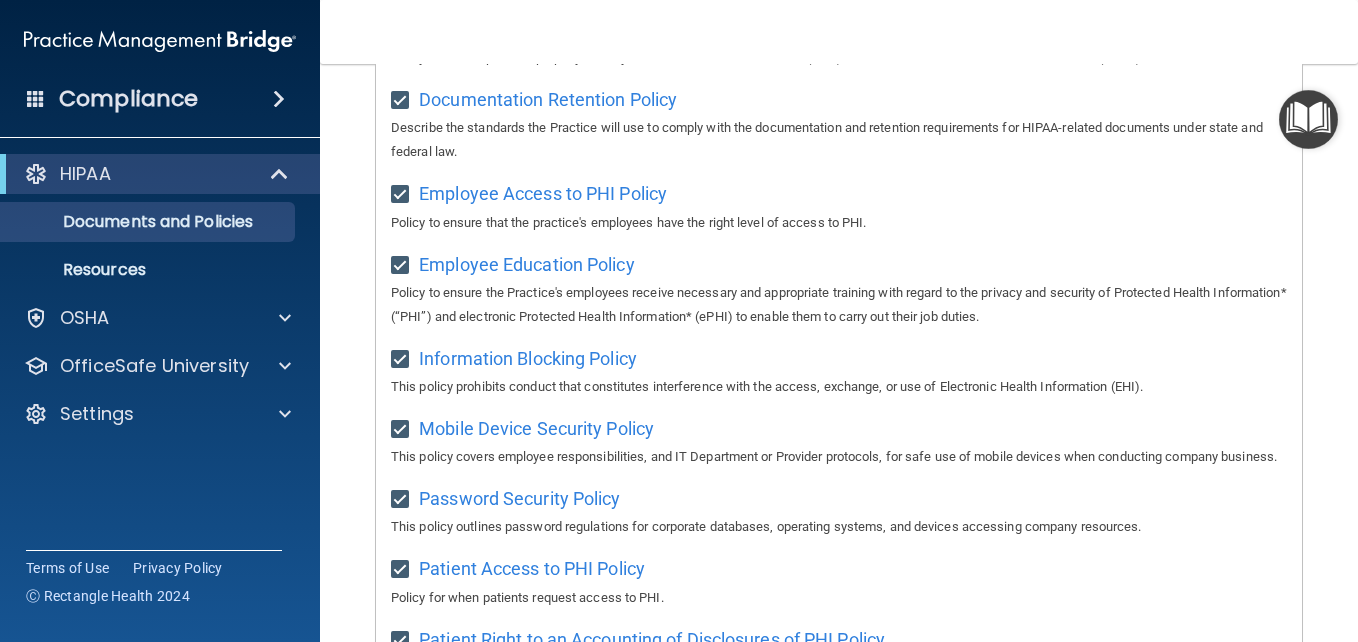 scroll, scrollTop: 517, scrollLeft: 0, axis: vertical 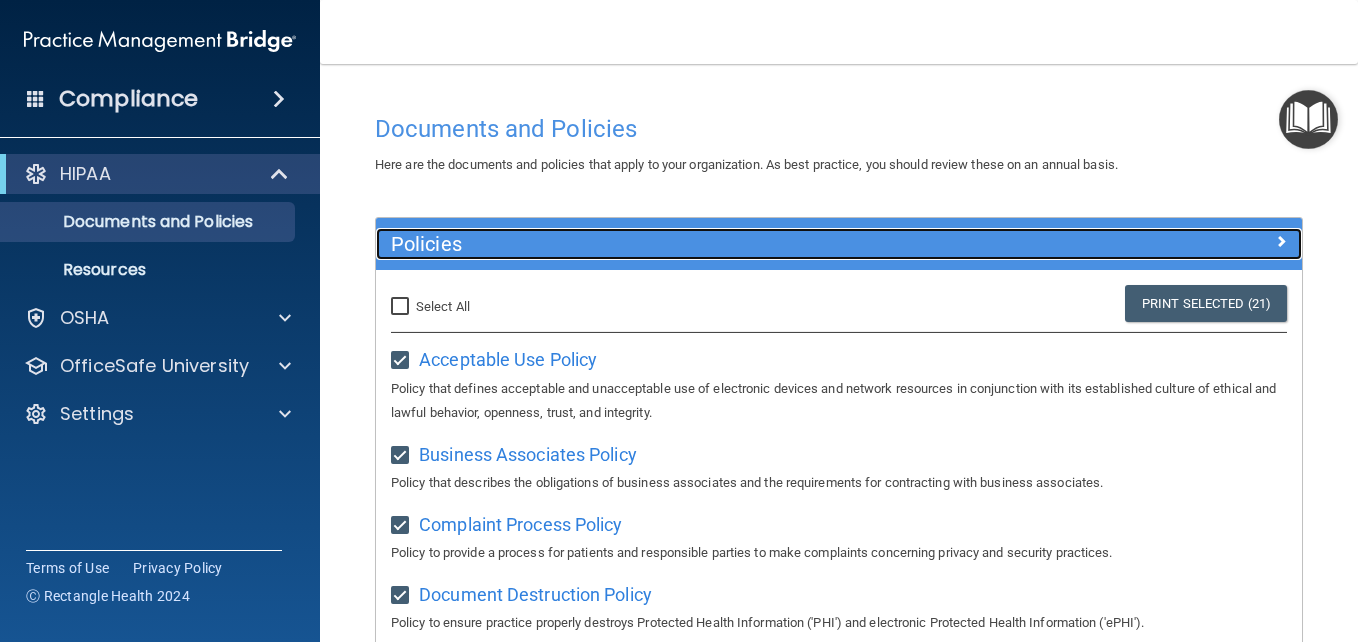 click at bounding box center [1187, 240] 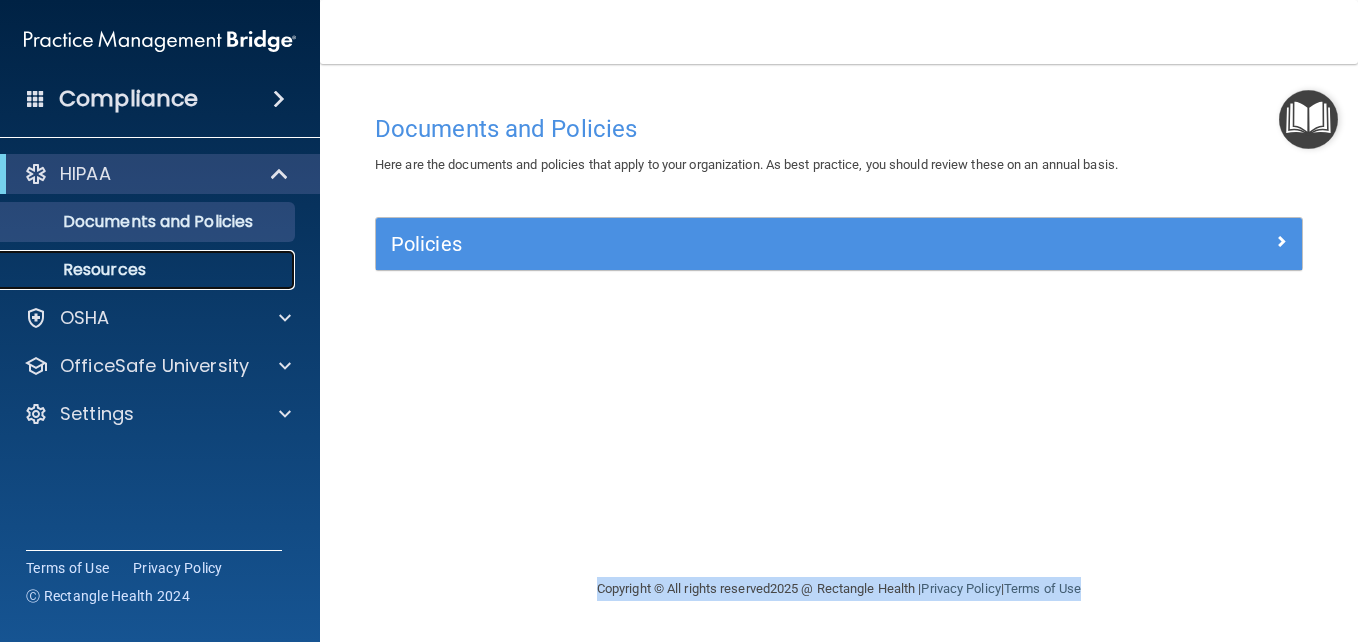 click on "Resources" at bounding box center (137, 270) 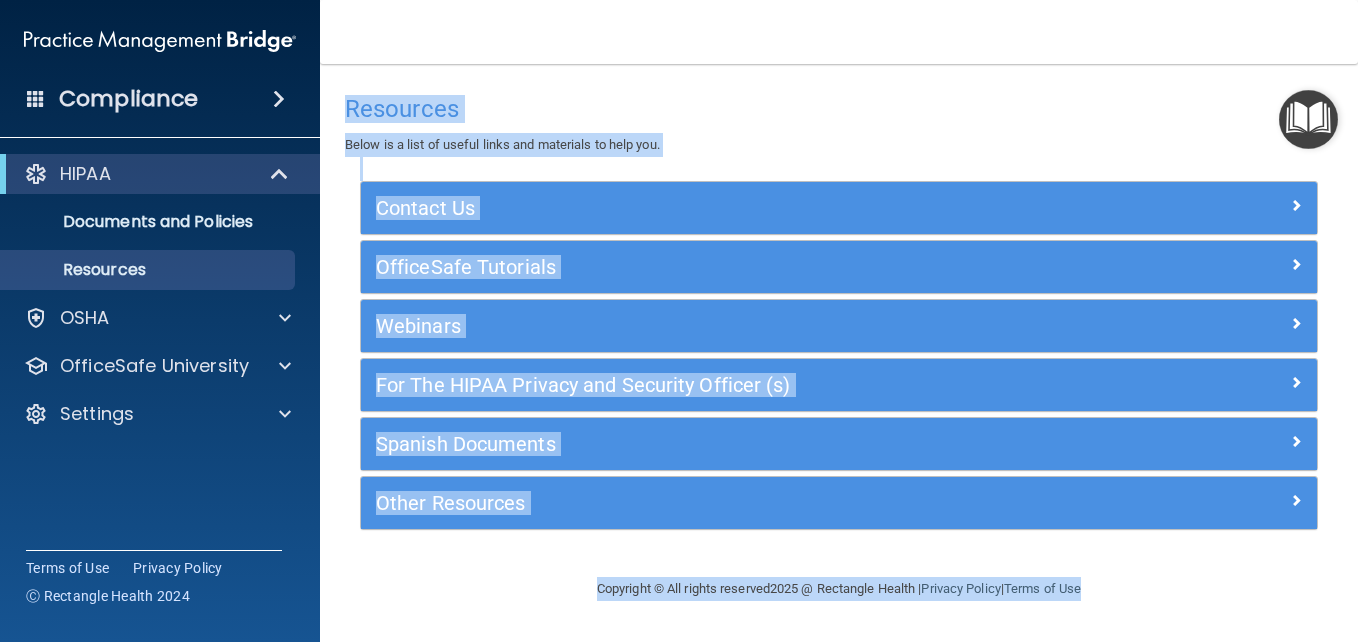 click on "Resources   Below is a list of useful links and materials to help you.
Contact Us
Main Number: 800-588-0254   E-mail Us Anytime at  support@pcihipaa.com   Merchant Services Support:  1-800-792-1590   PCIHIPAA   2601 Ocean Park Boulevard Suite 302   Santa Monica, California 90405    www.rectanglehealth.com
OfficeSafe Tutorials
How to Update Your Information and Change your Password  (1:27)              How to Automatically Send and Upload Business Associate Agreements  (3:44)              How to Log Workforce Member Access Right  (2:51)              How to Complete Your Emergency and Incident Response Plan  (2:25)              How to Use the HIPAA Checklist   (2:32)
Webinars
View and Register for Upcoming Webinars" at bounding box center [839, 318] 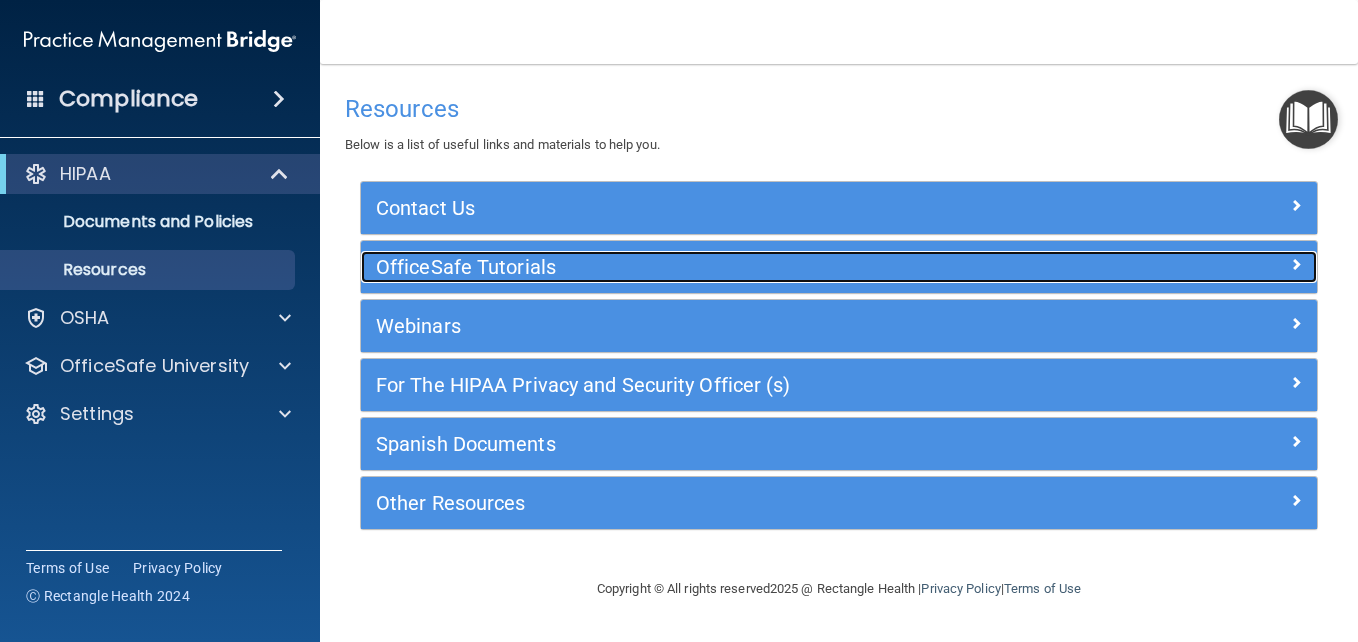 click on "OfficeSafe Tutorials" at bounding box center (719, 267) 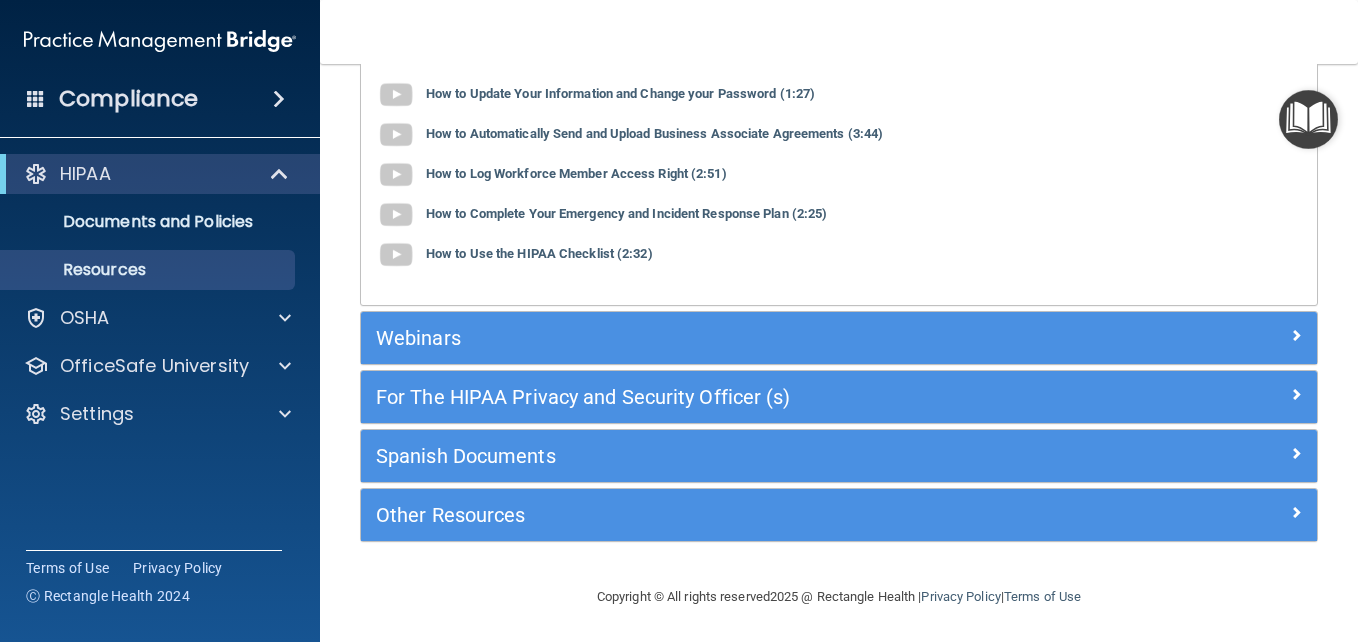 scroll, scrollTop: 251, scrollLeft: 0, axis: vertical 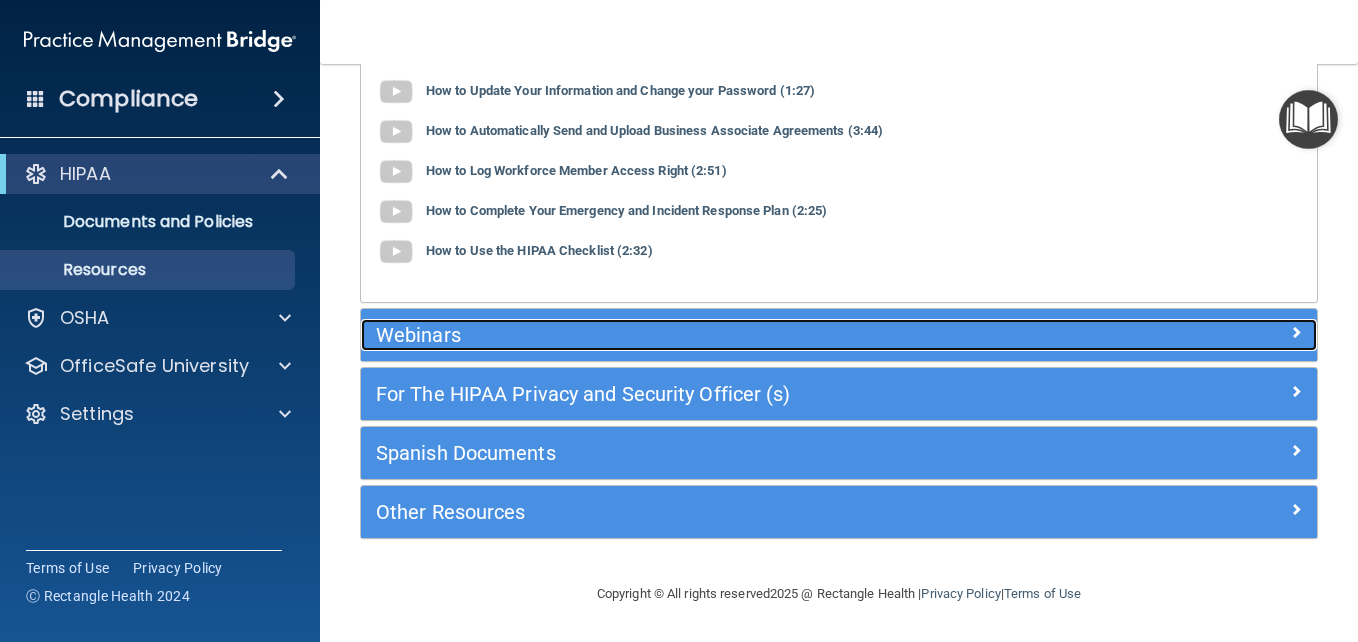click on "Webinars" at bounding box center [719, 335] 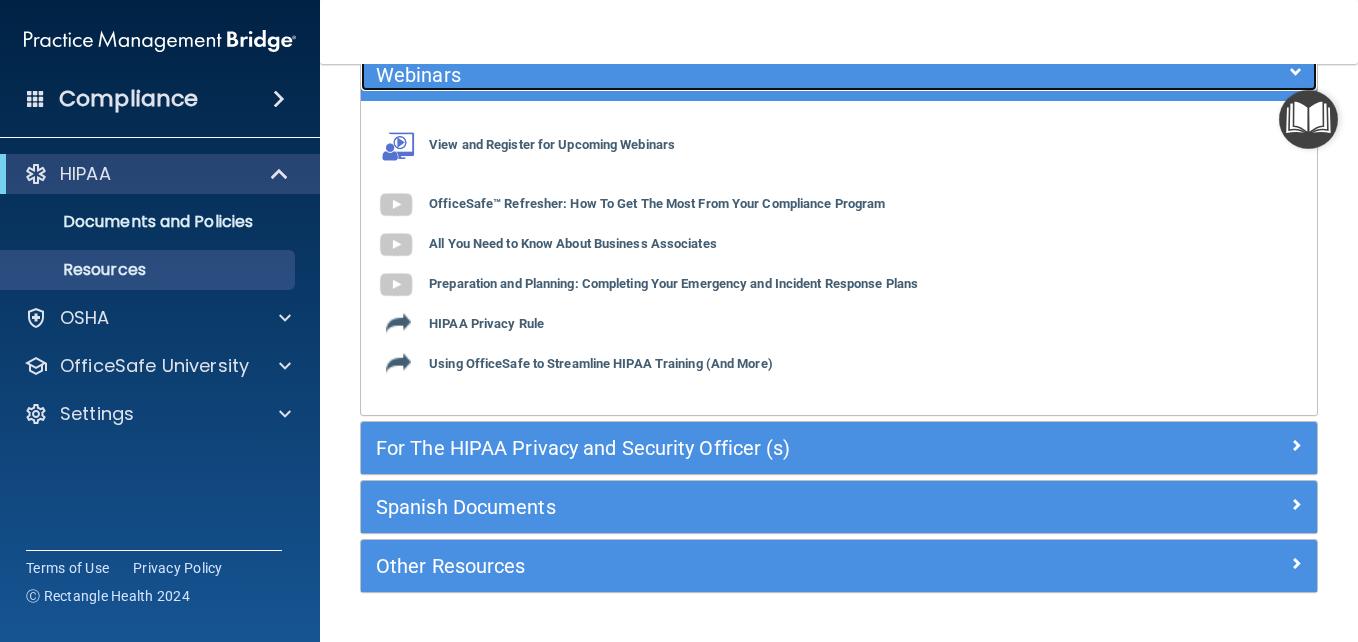 scroll, scrollTop: 250, scrollLeft: 0, axis: vertical 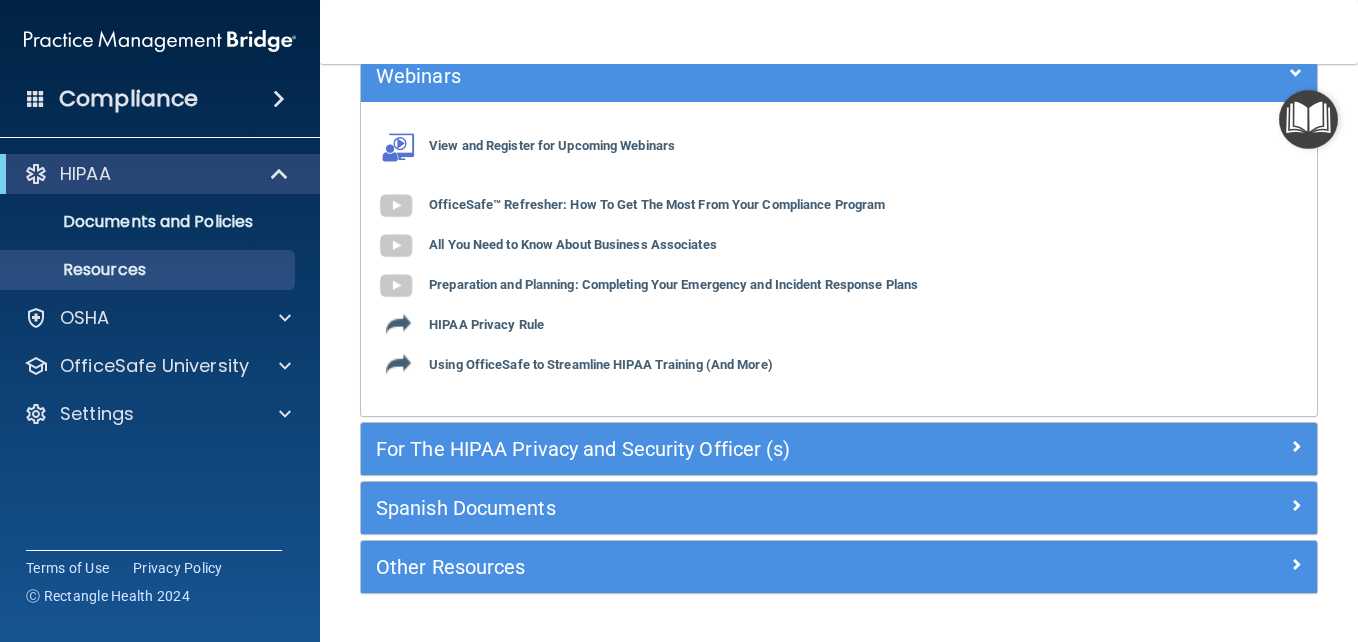 click on "For The HIPAA Privacy and Security Officer (s)" at bounding box center (839, 449) 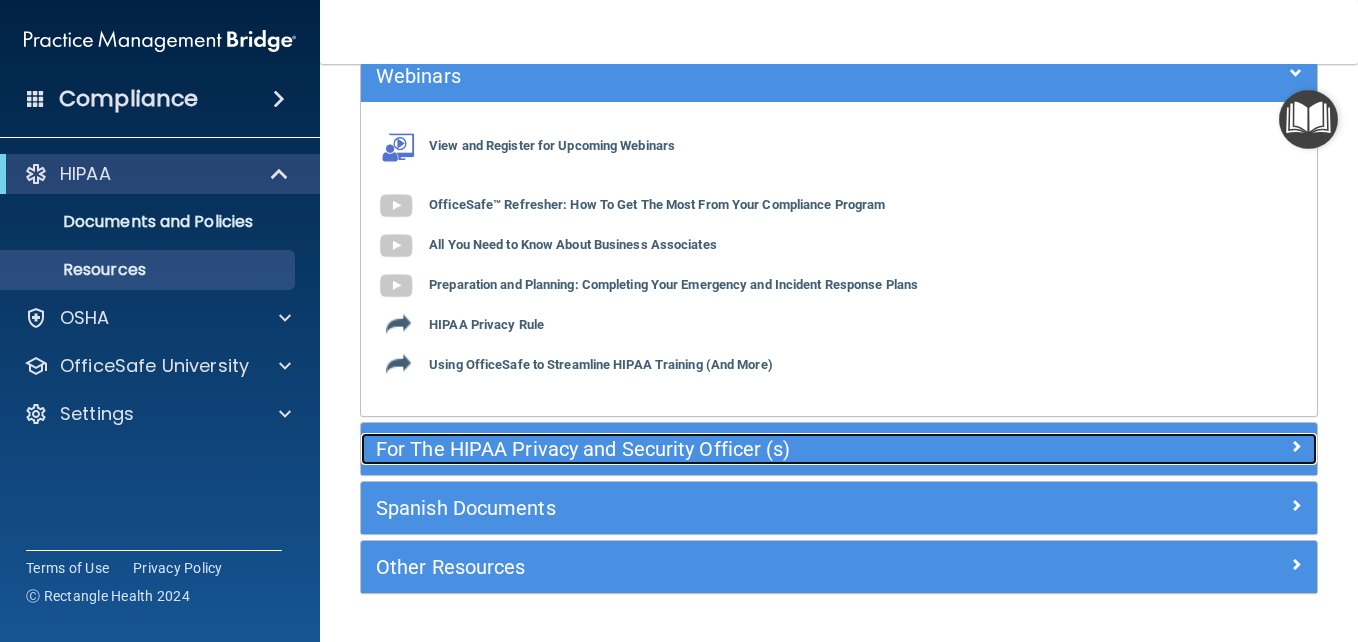 click on "For The HIPAA Privacy and Security Officer (s)" at bounding box center [719, 449] 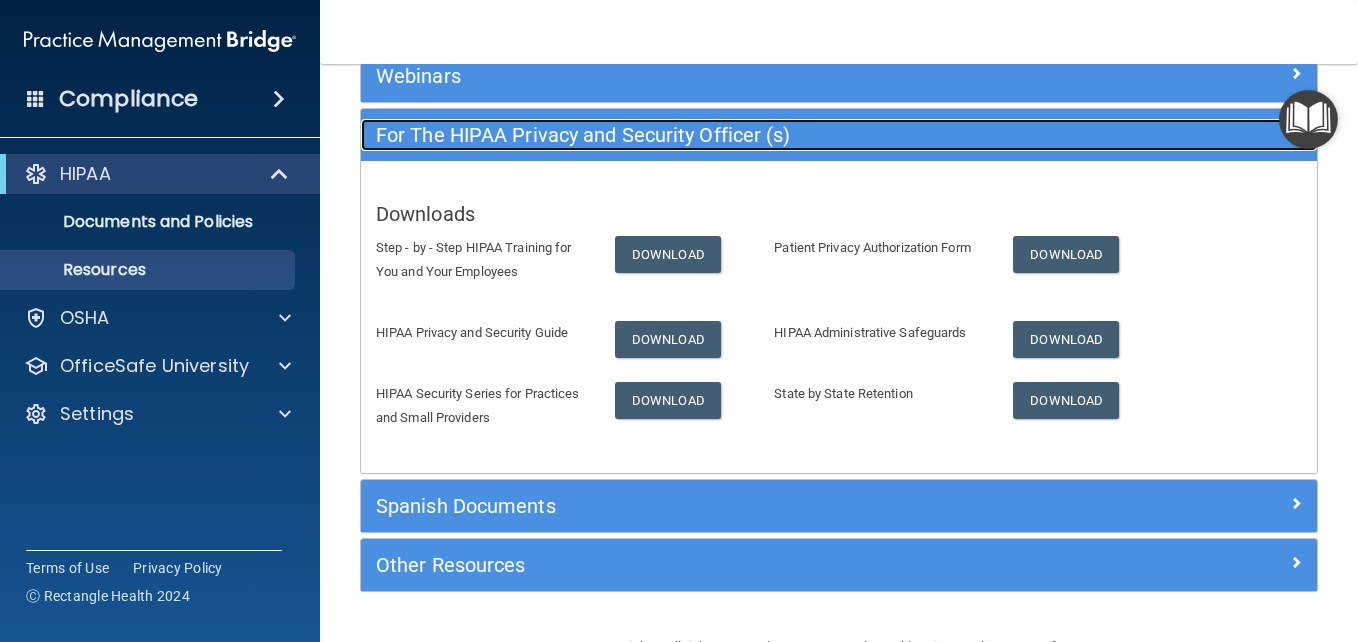 scroll, scrollTop: 303, scrollLeft: 0, axis: vertical 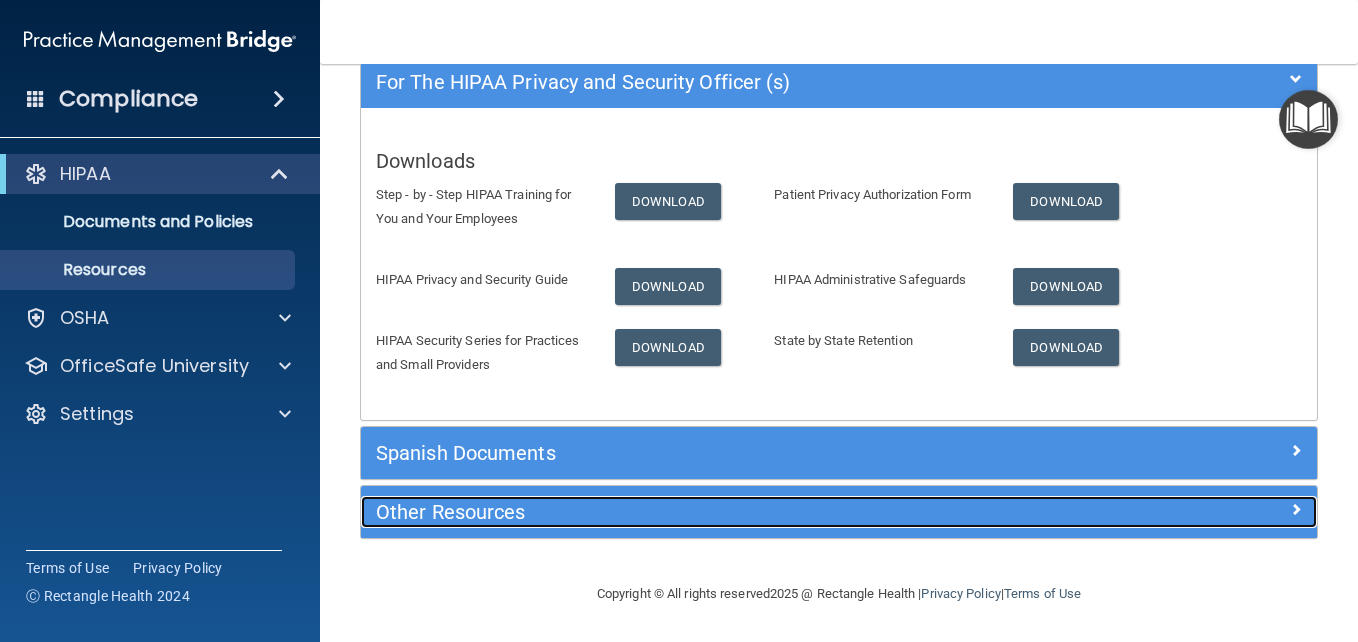 click on "Other Resources" at bounding box center (719, 512) 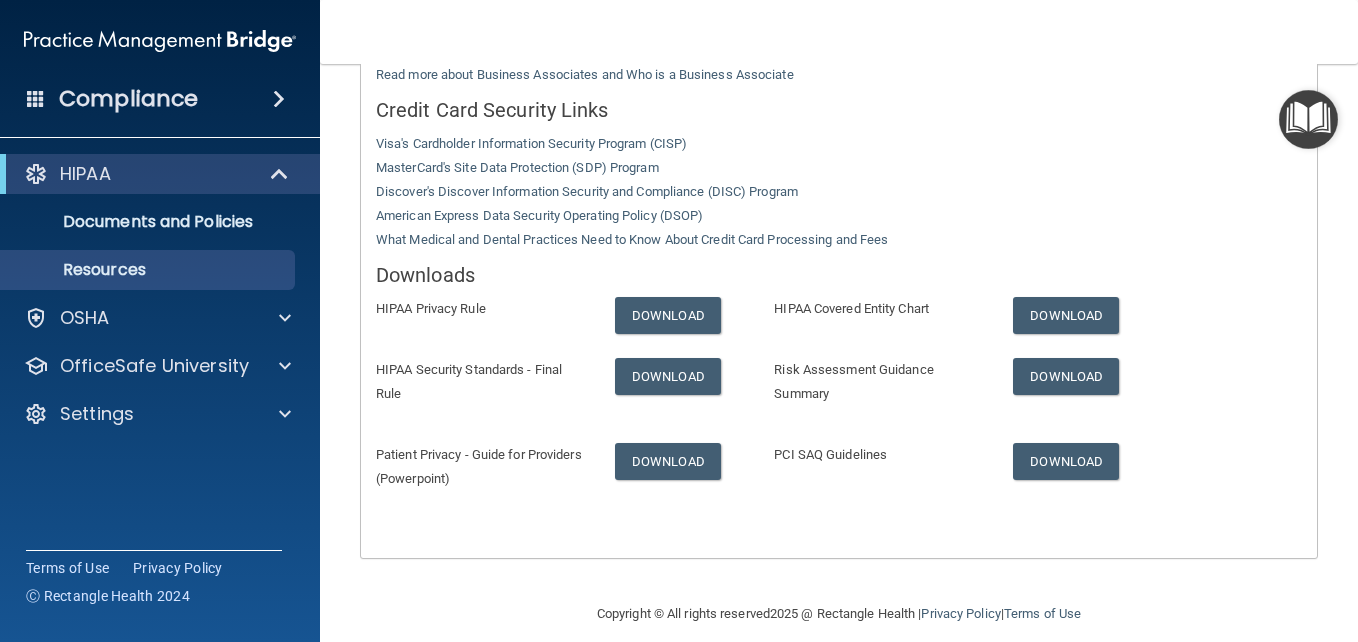 scroll, scrollTop: 657, scrollLeft: 0, axis: vertical 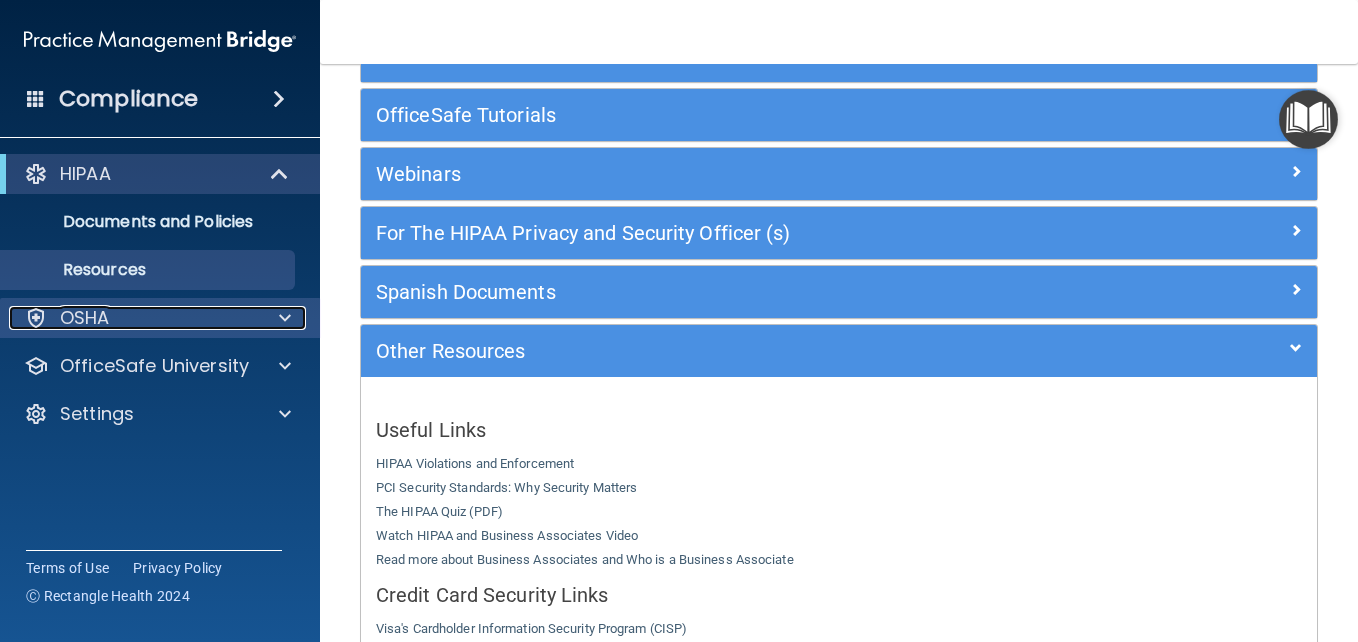 click on "OSHA" at bounding box center (133, 318) 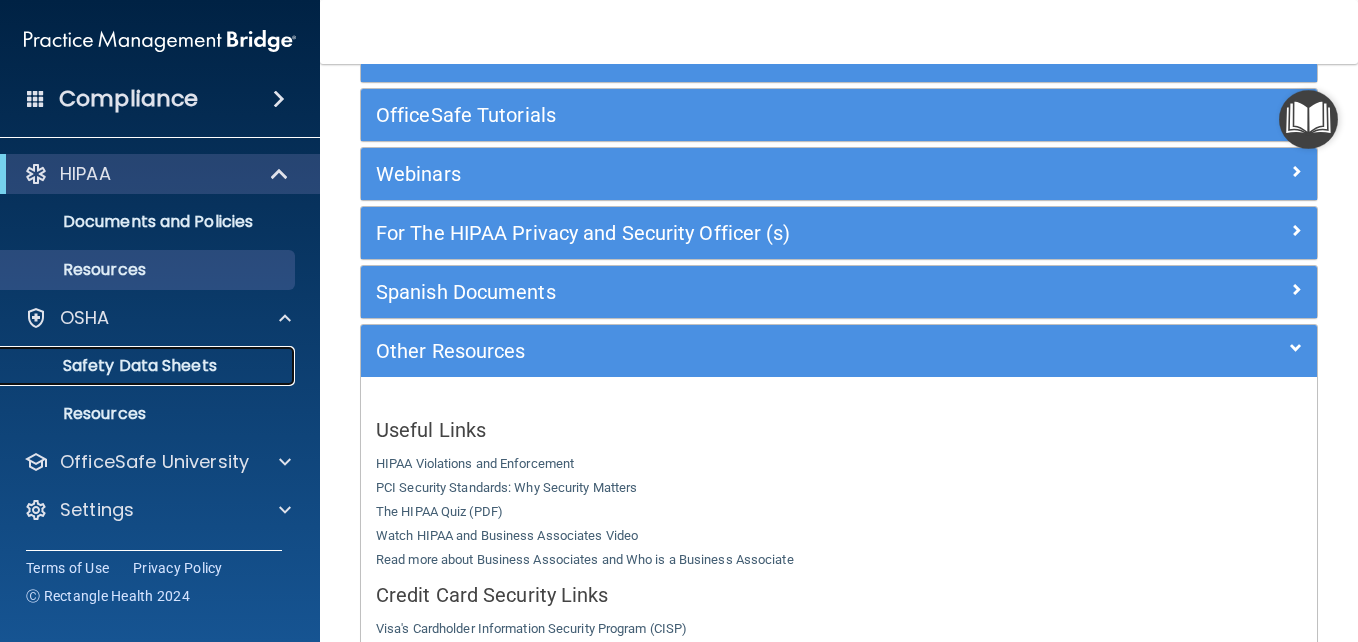 click on "Safety Data Sheets" at bounding box center (149, 366) 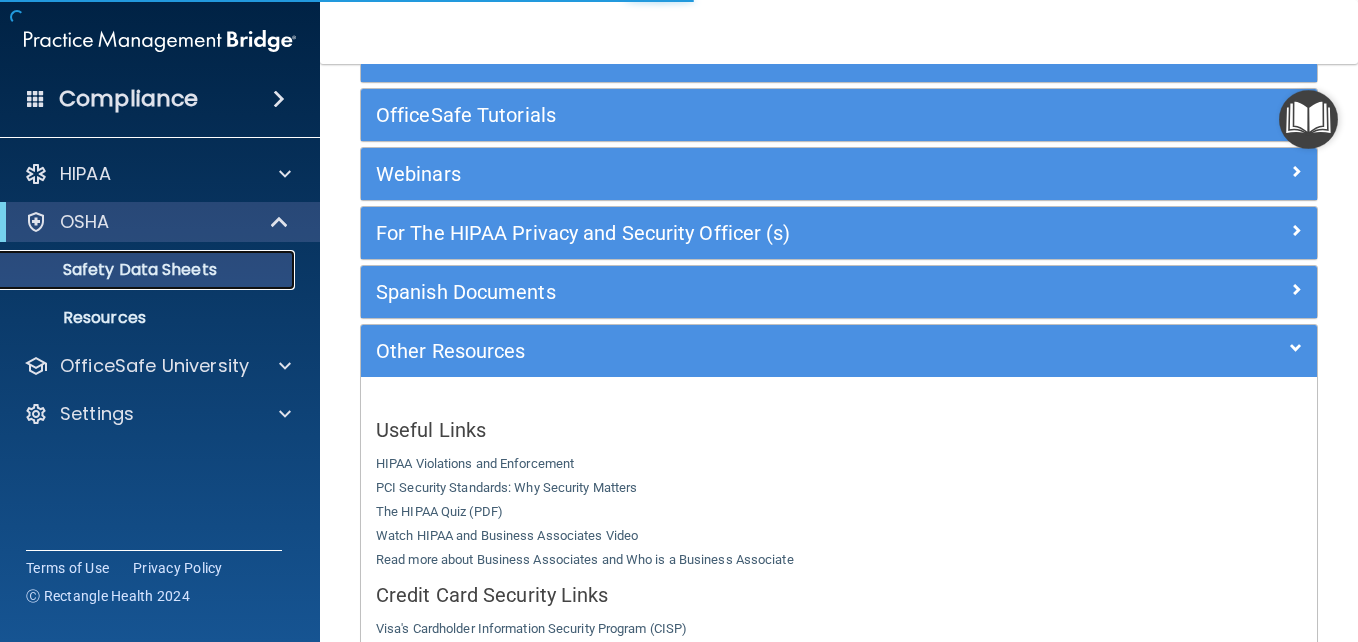 scroll, scrollTop: 0, scrollLeft: 0, axis: both 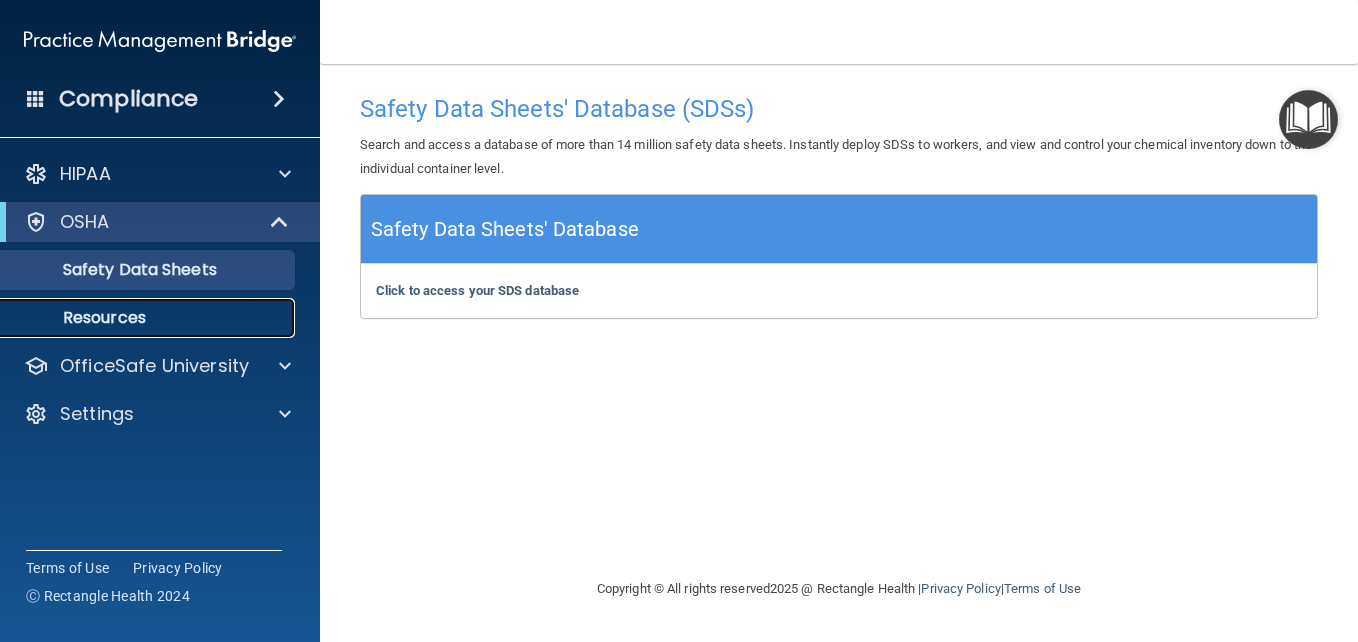 click on "Resources" at bounding box center [149, 318] 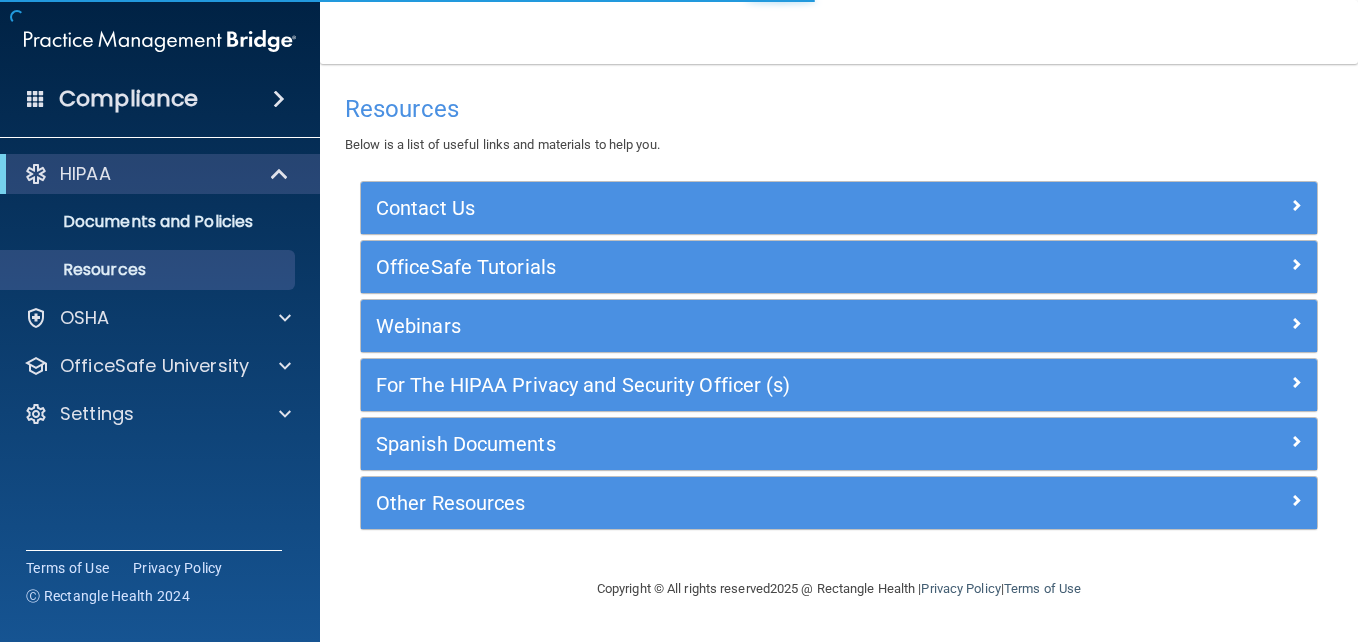 scroll, scrollTop: 0, scrollLeft: 0, axis: both 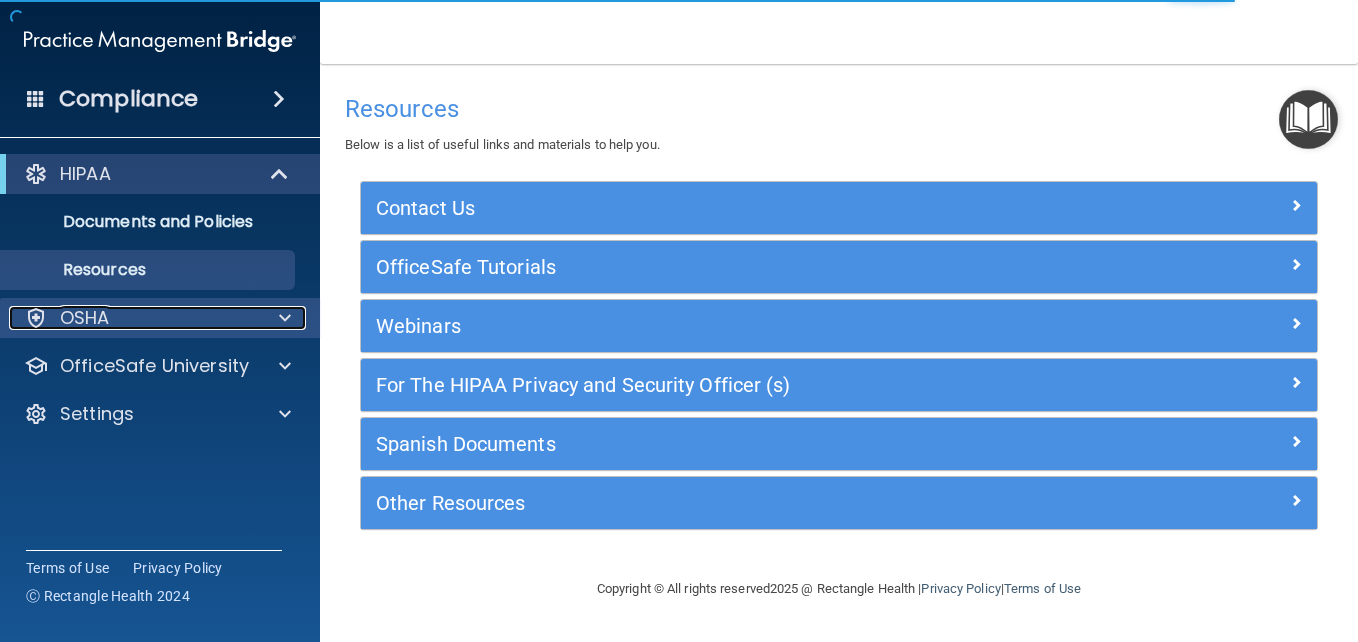 click on "OSHA" at bounding box center [85, 318] 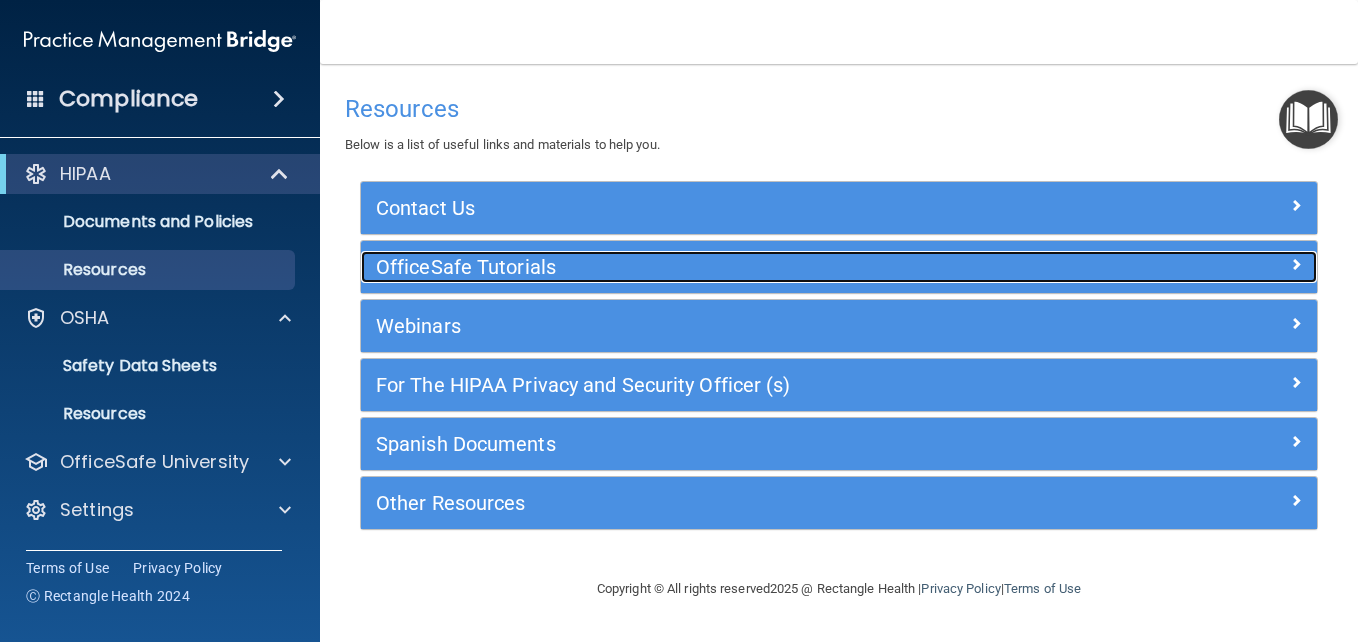 click on "OfficeSafe Tutorials" at bounding box center [719, 267] 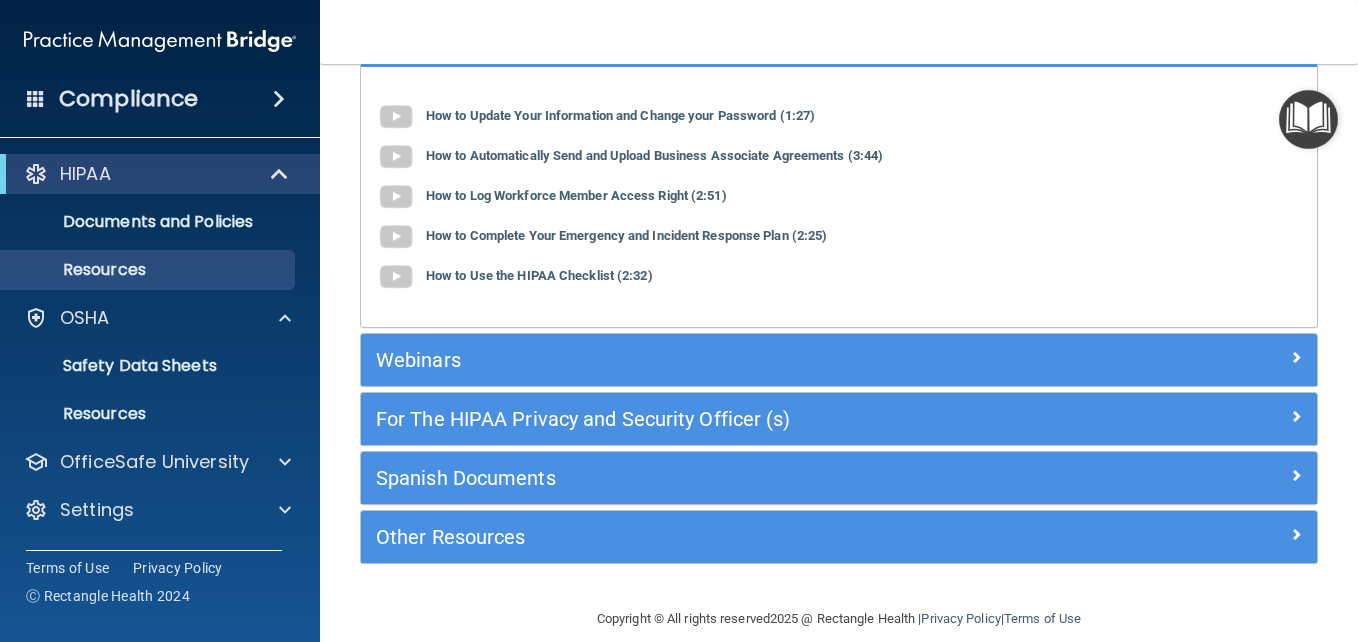 scroll, scrollTop: 251, scrollLeft: 0, axis: vertical 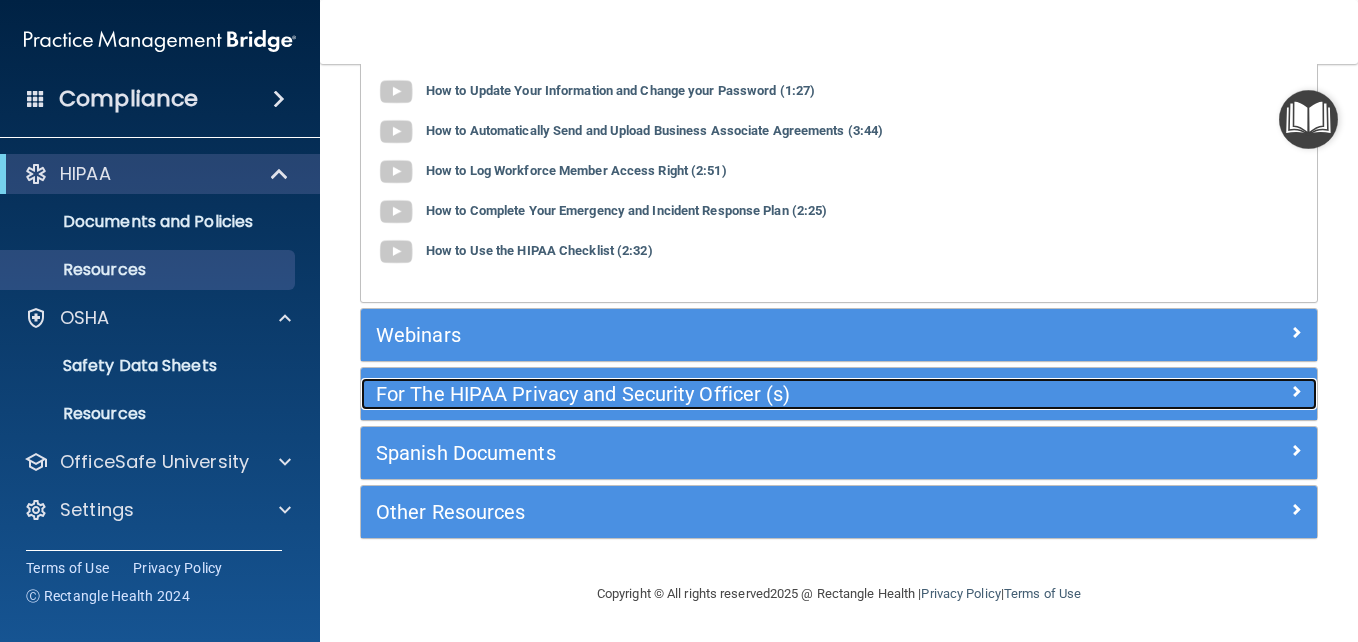 click on "For The HIPAA Privacy and Security Officer (s)" at bounding box center [719, 394] 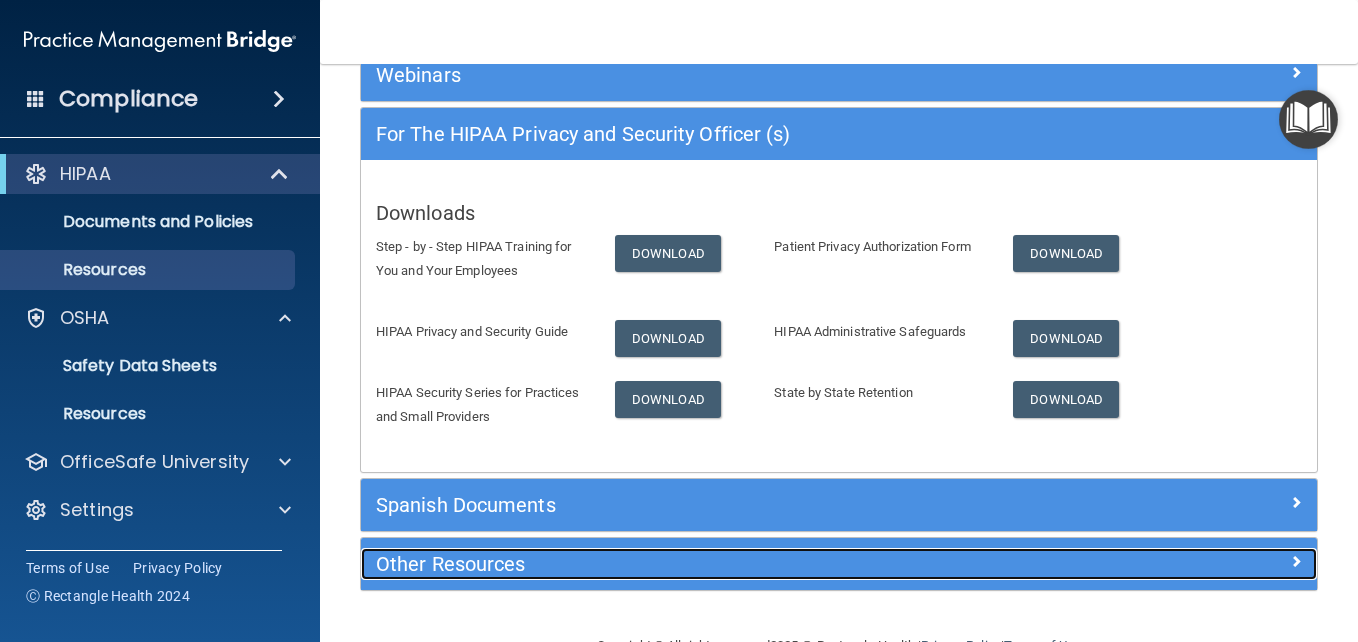 click on "Other Resources" at bounding box center (719, 564) 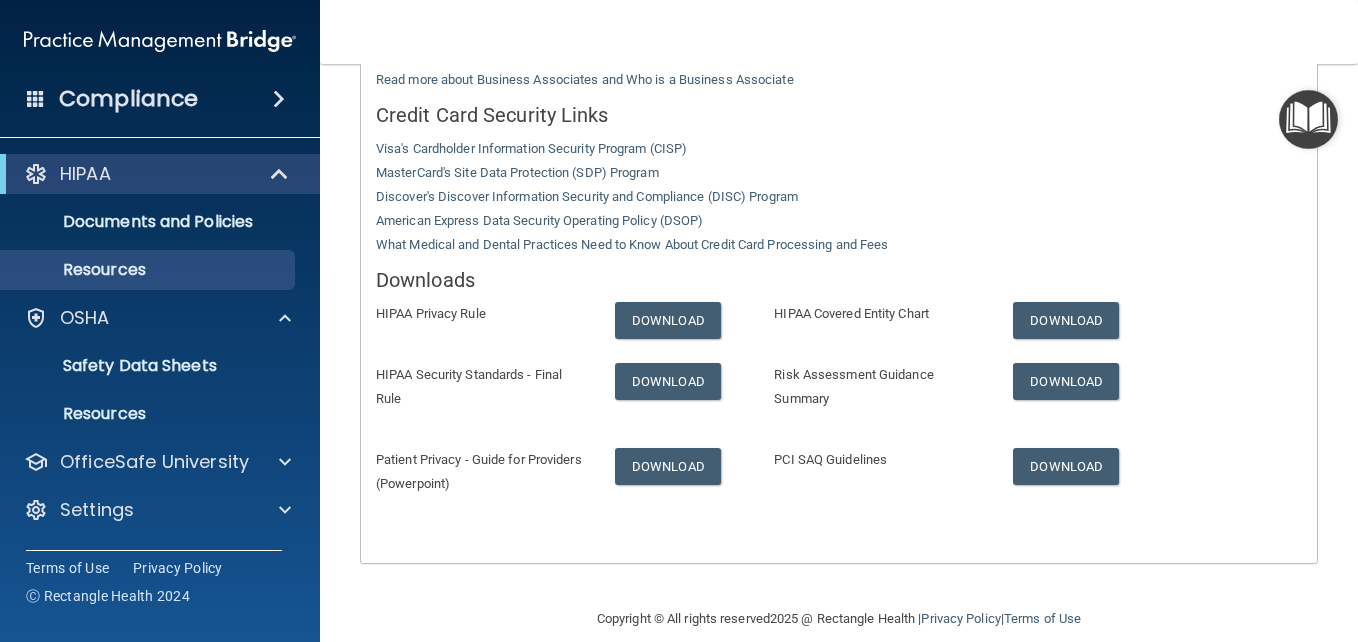 scroll, scrollTop: 657, scrollLeft: 0, axis: vertical 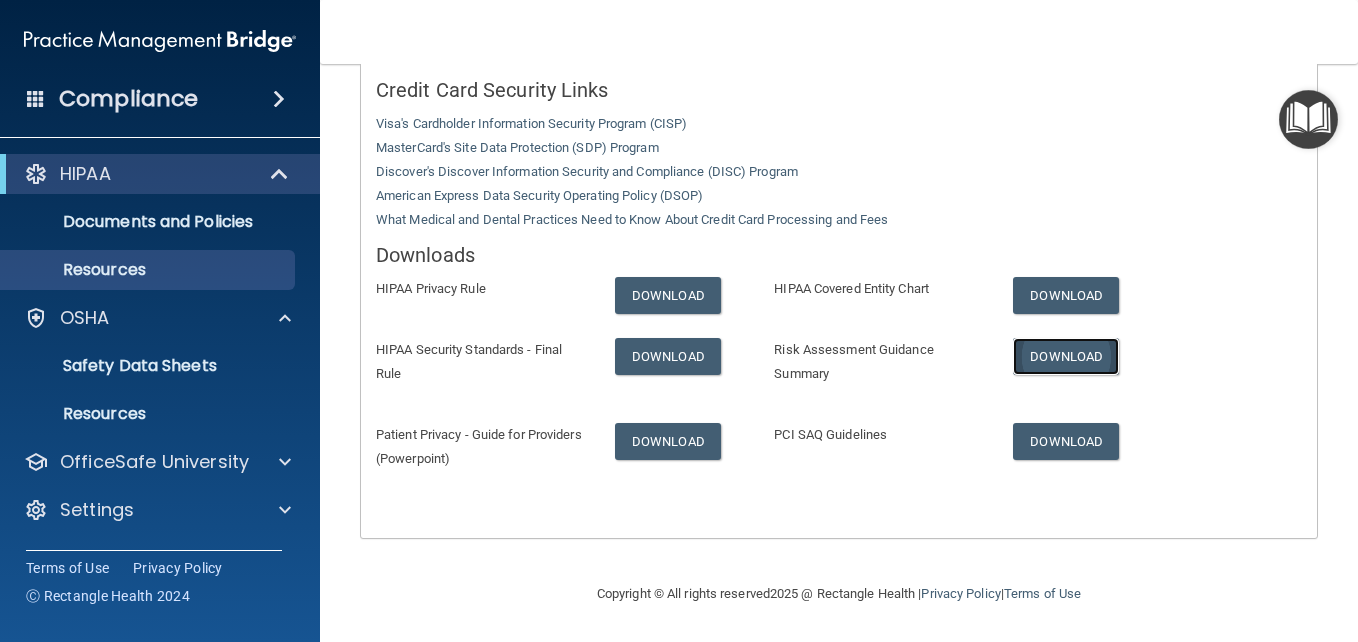 click on "Download" at bounding box center (1066, 356) 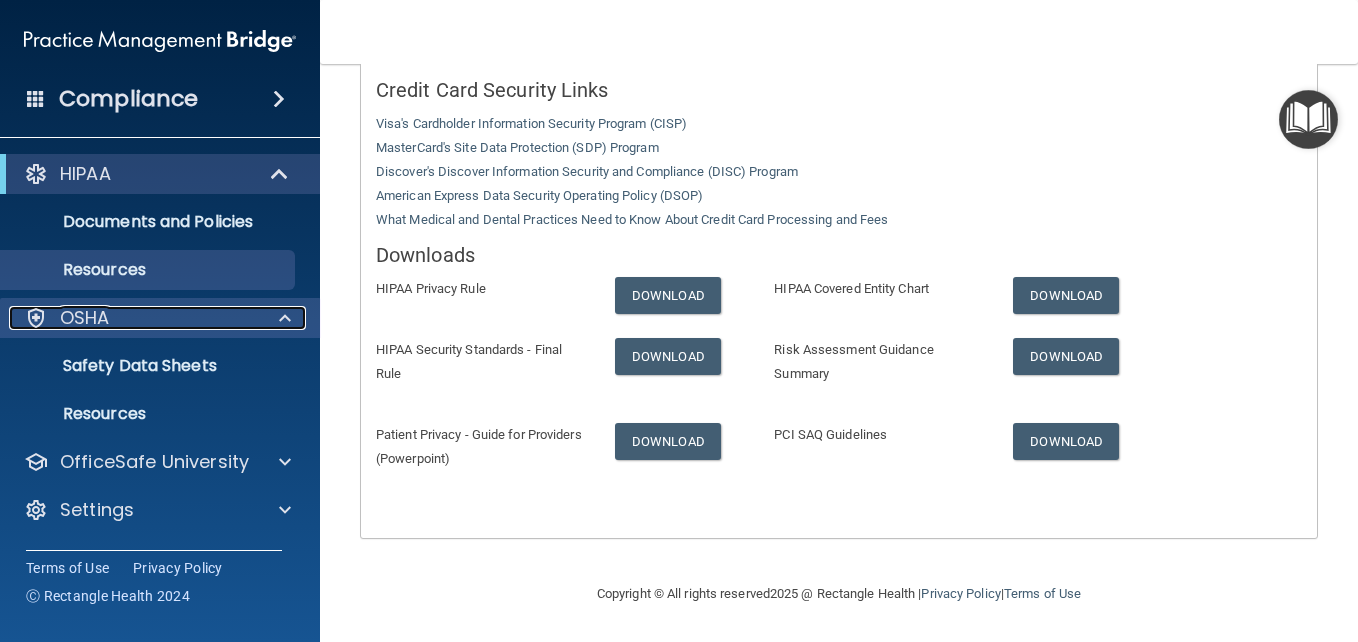 click on "OSHA" at bounding box center (133, 318) 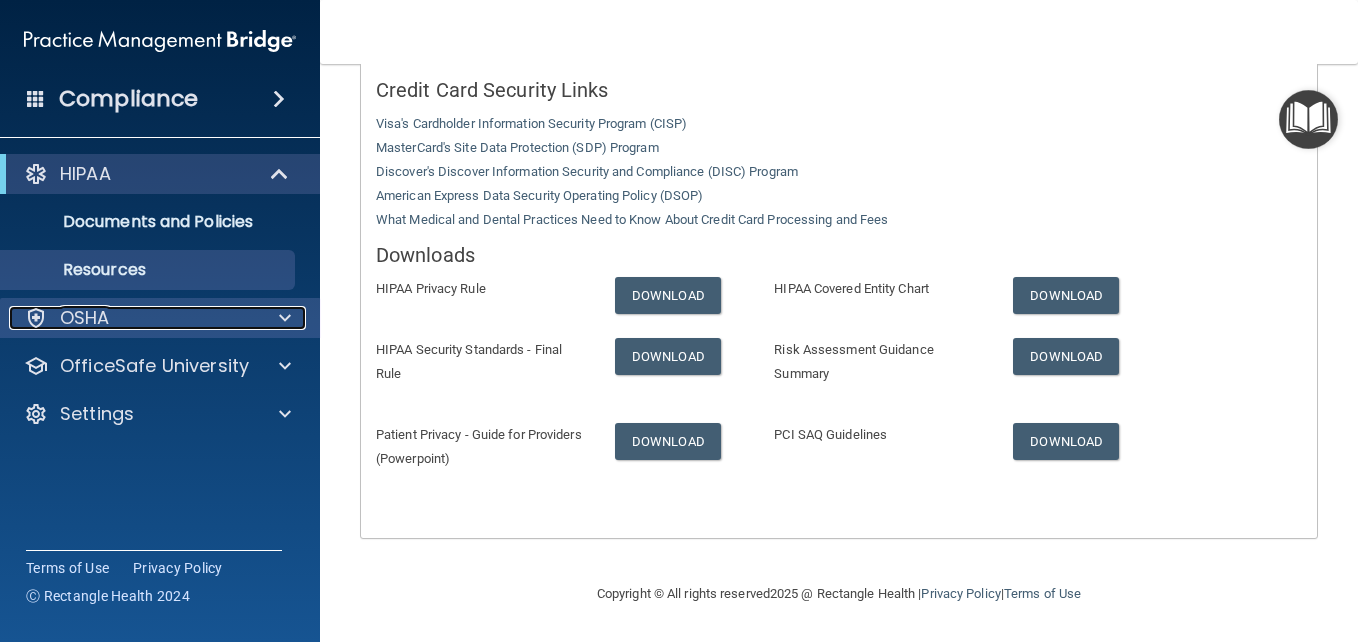 click on "OSHA" at bounding box center (133, 318) 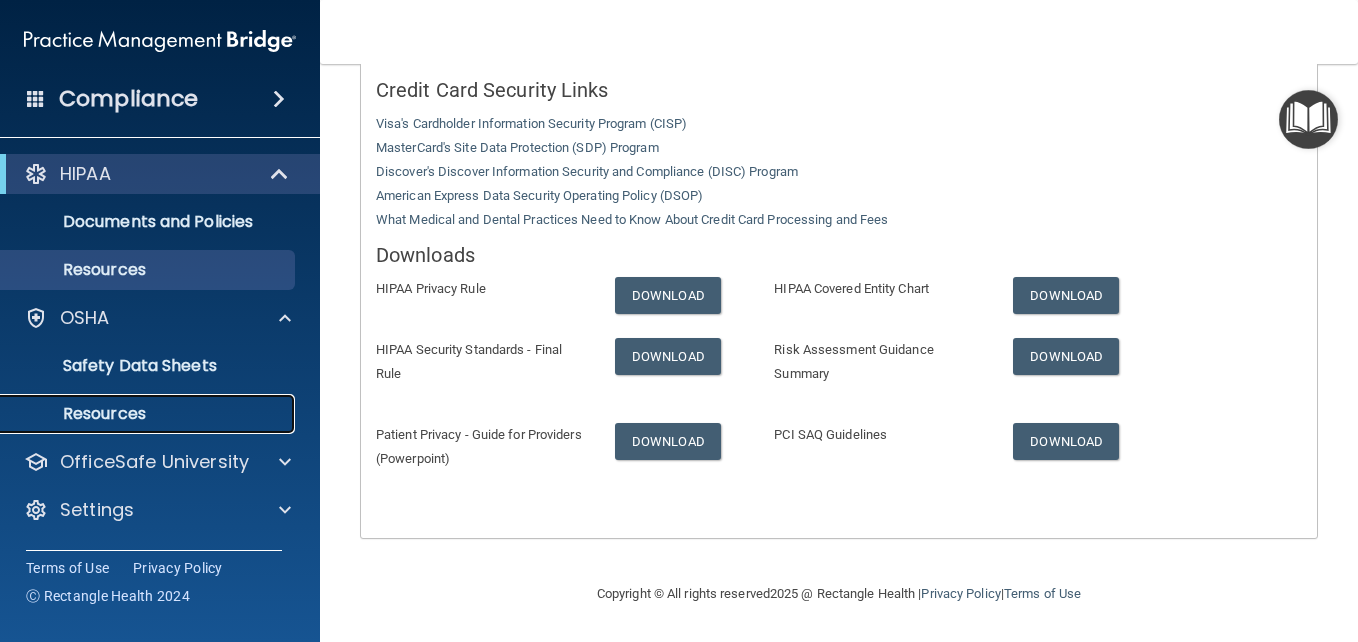 click on "Resources" at bounding box center (149, 414) 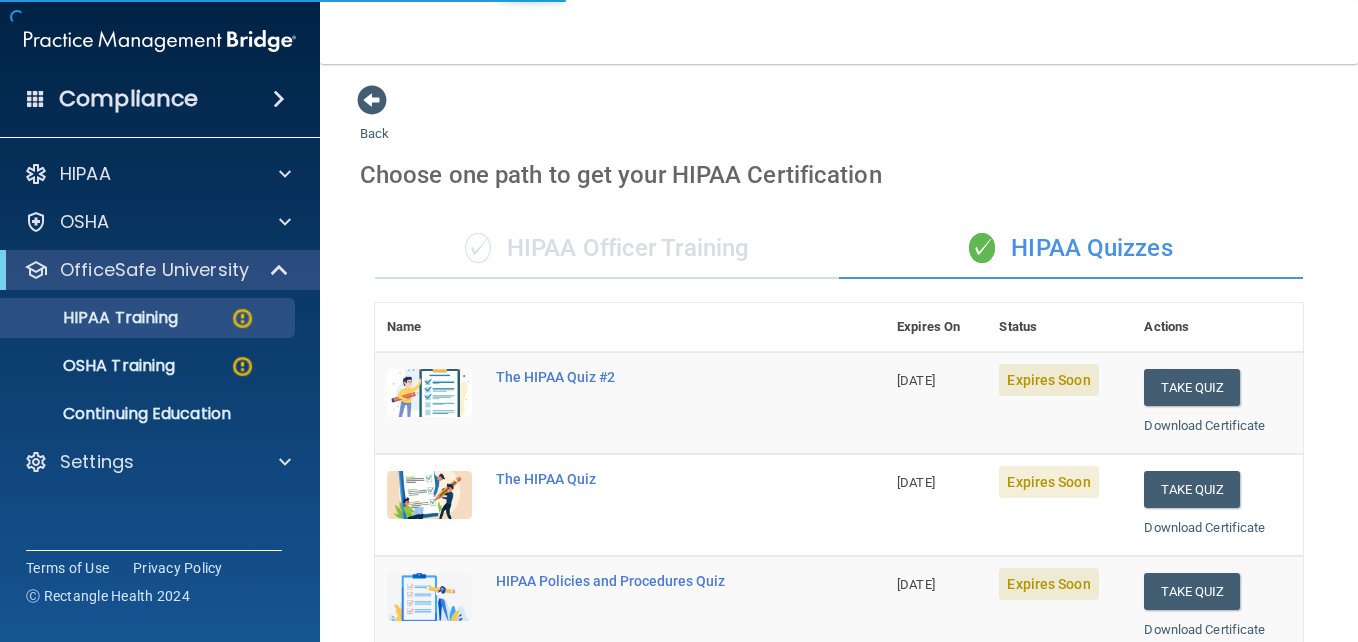 scroll, scrollTop: 0, scrollLeft: 0, axis: both 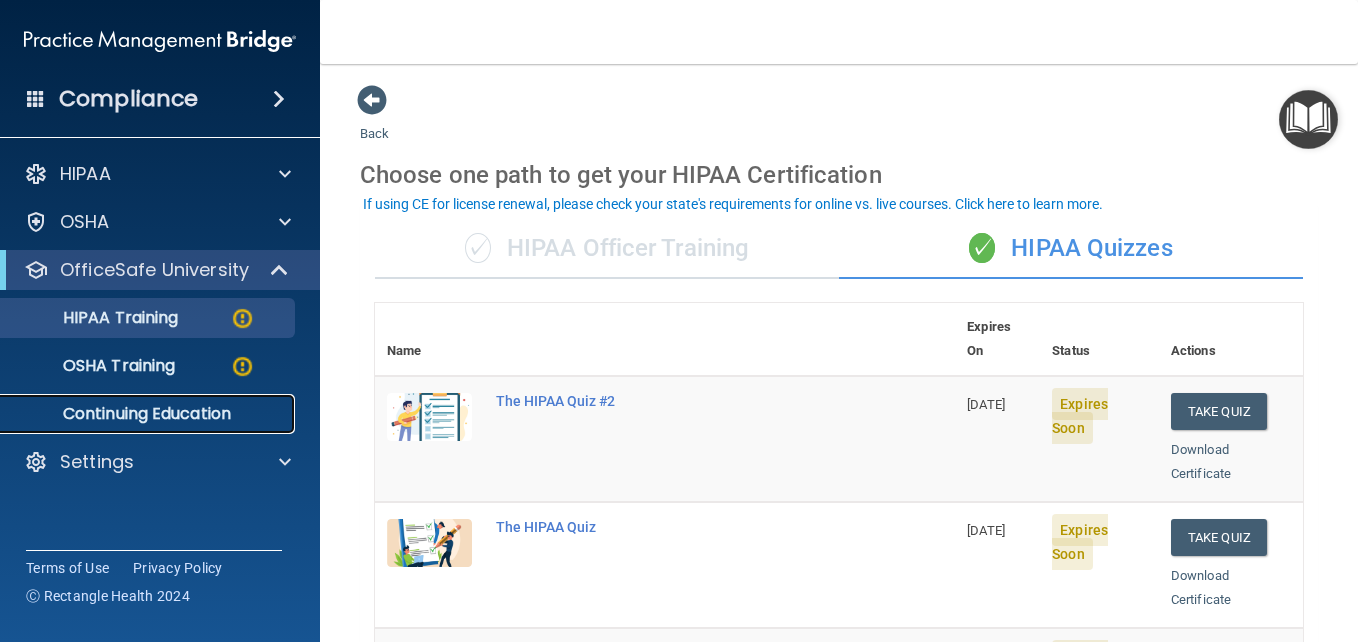 click on "Continuing Education" at bounding box center [137, 414] 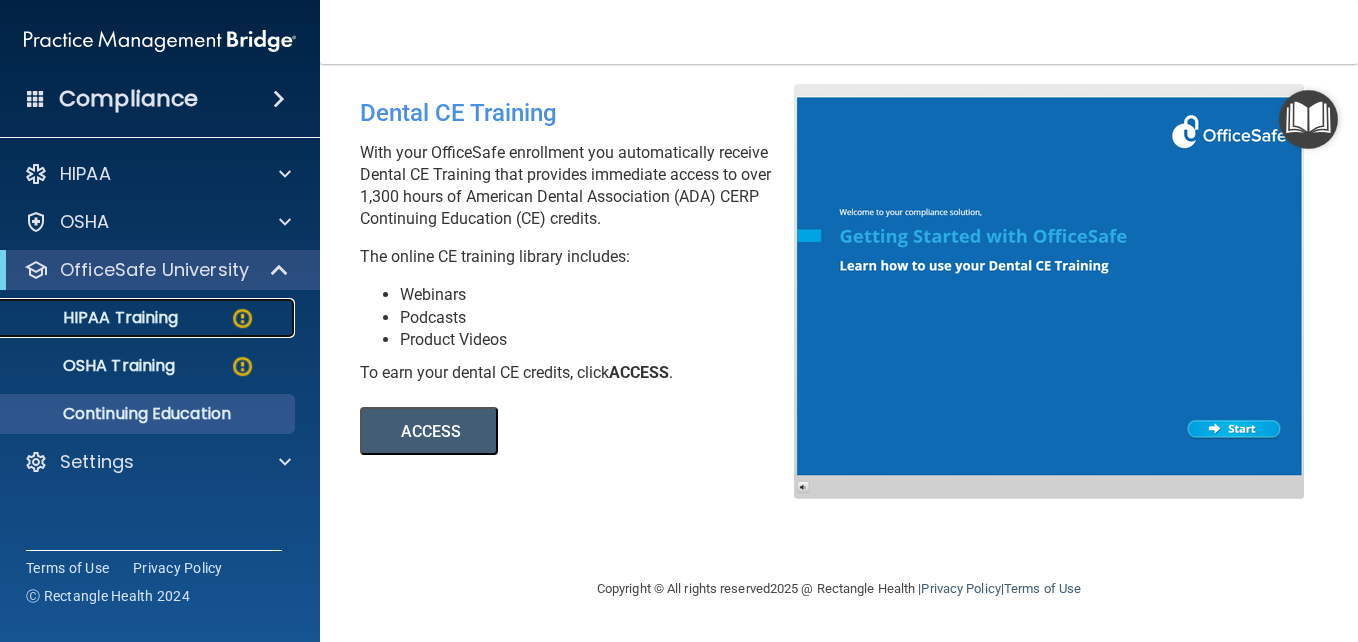 click at bounding box center (242, 318) 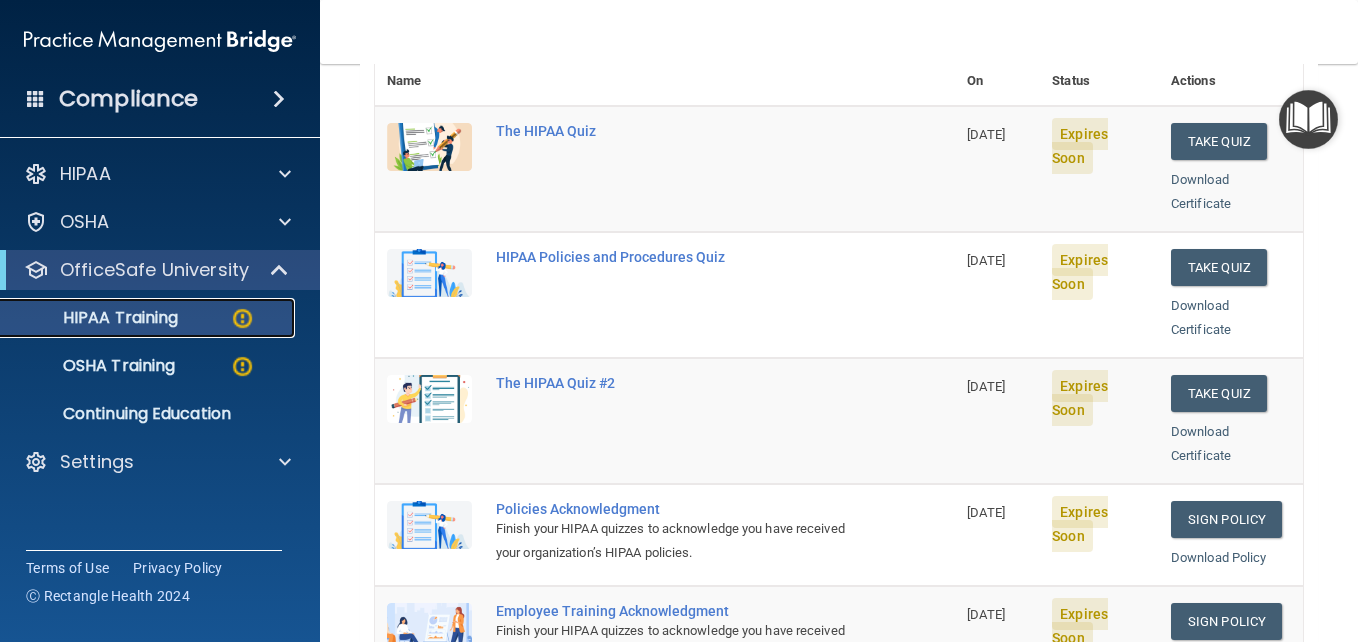 scroll, scrollTop: 267, scrollLeft: 0, axis: vertical 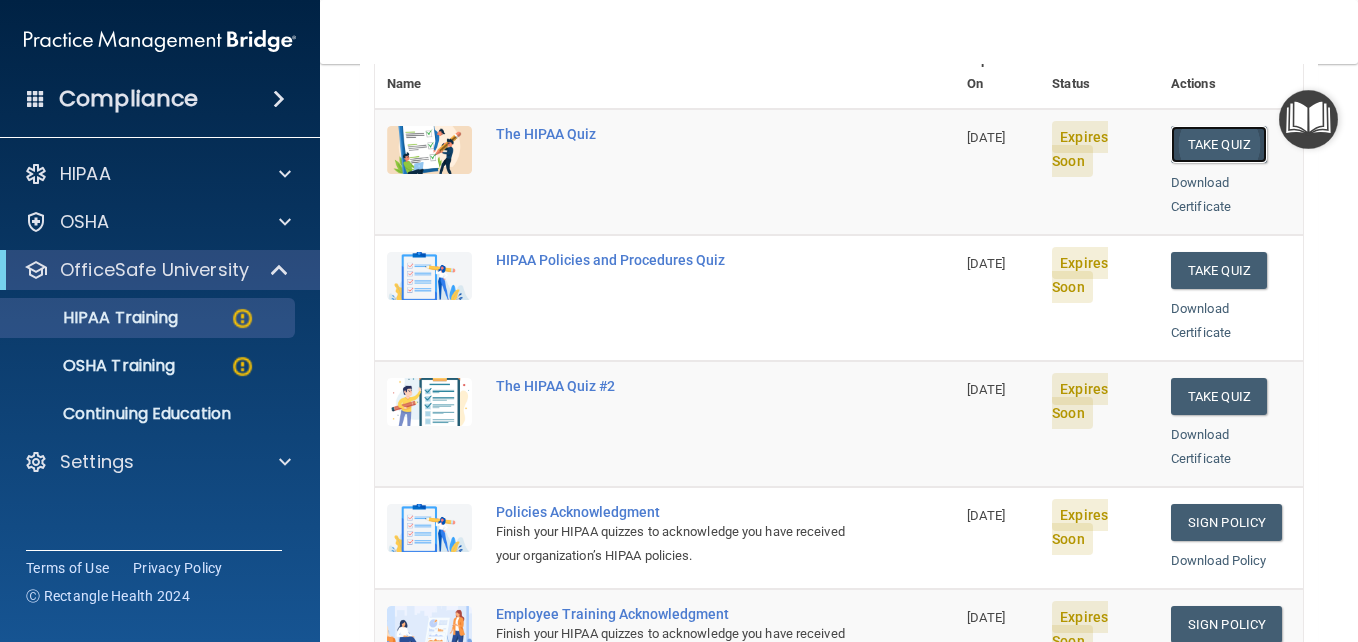 click on "Take Quiz" at bounding box center (1219, 144) 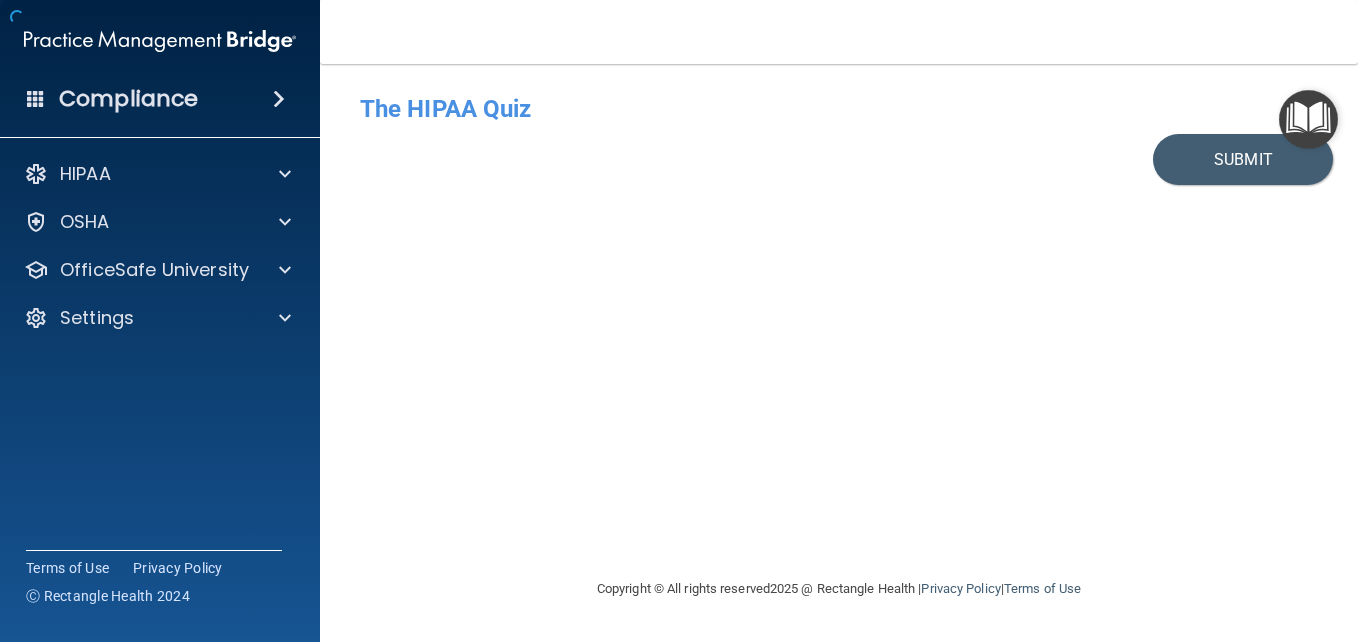 scroll, scrollTop: 0, scrollLeft: 0, axis: both 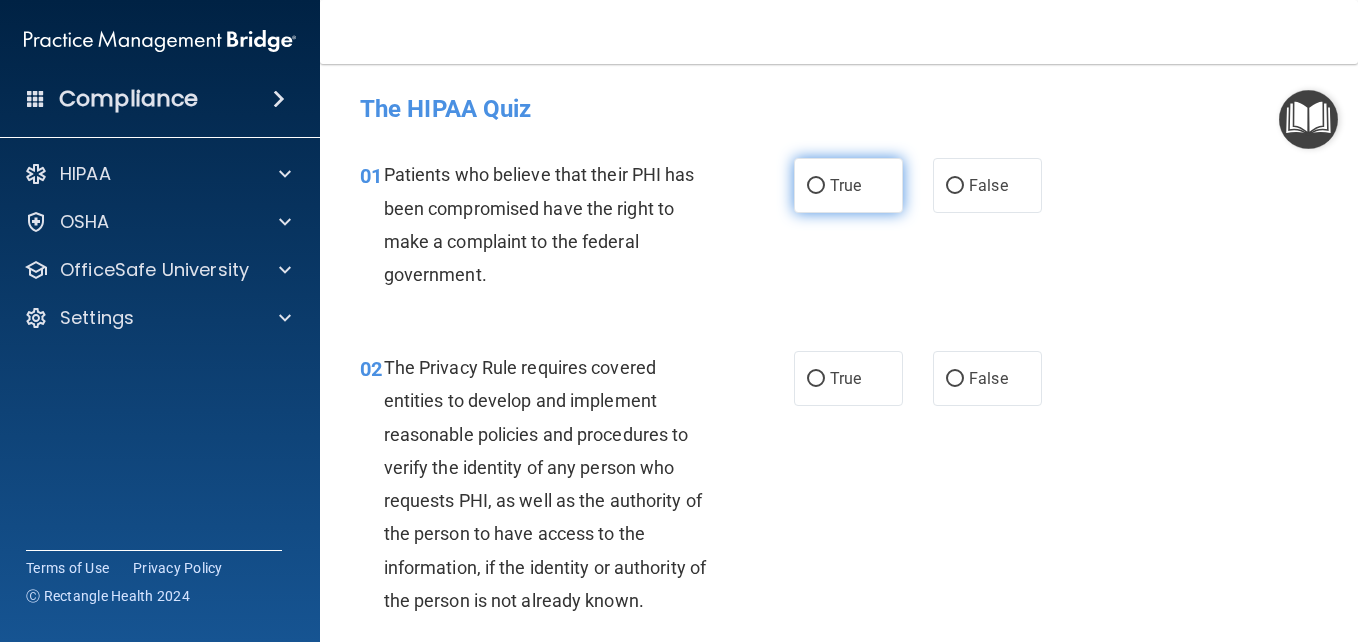 click on "True" at bounding box center (848, 185) 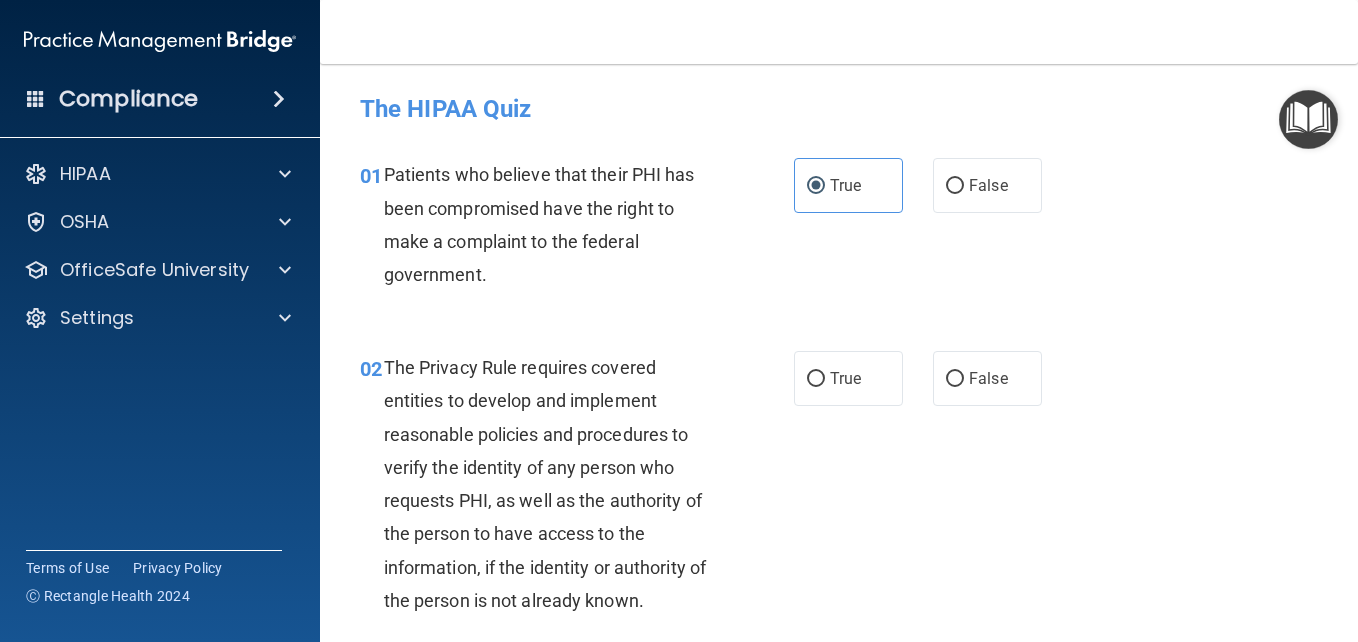 click on "01       Patients who believe that their PHI has been compromised have the right to make a complaint to the federal government.                 True           False" at bounding box center (839, 229) 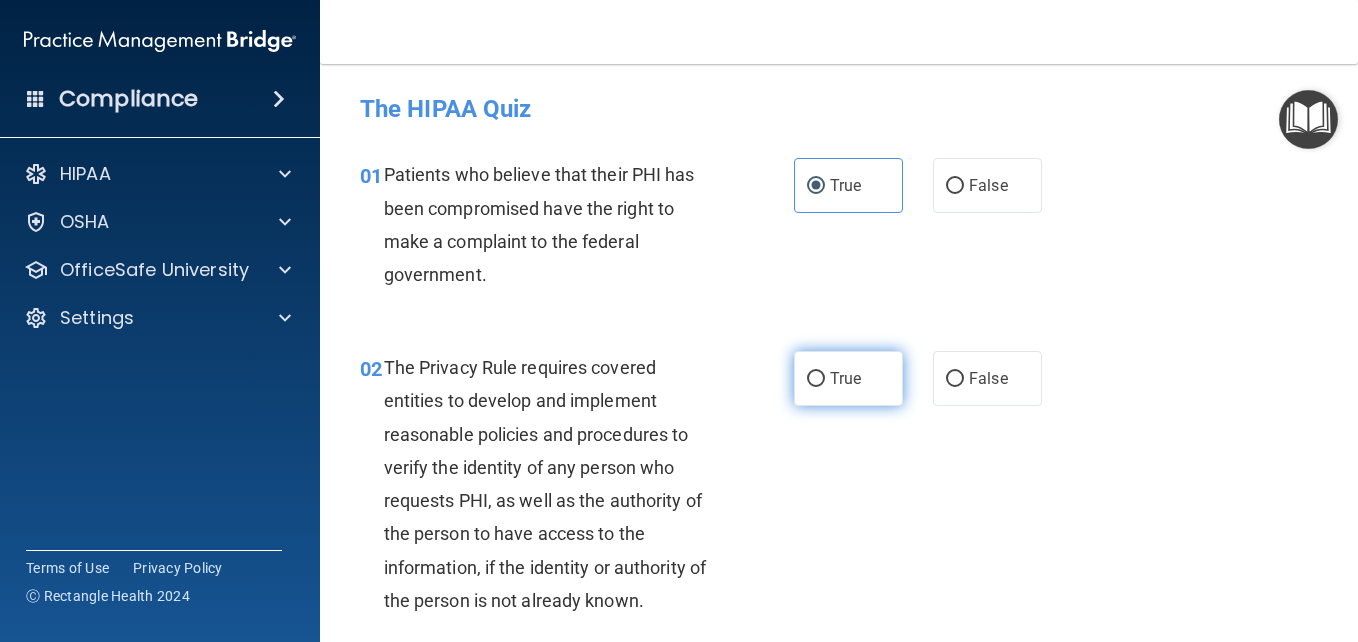 click on "True" at bounding box center [848, 378] 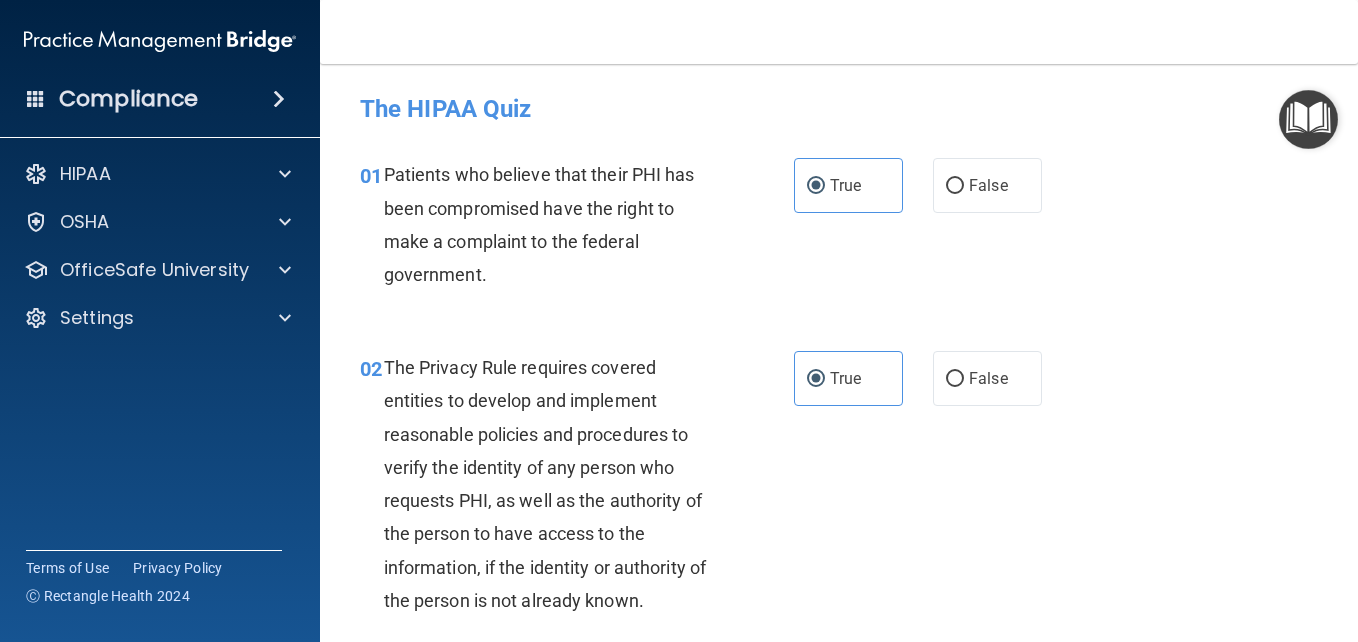 click on "02       The Privacy Rule requires covered entities to develop and implement reasonable policies and procedures to verify the identity of any person who requests PHI, as well as the authority of the person to have access to the information, if the identity or authority of the person is not already known.                 True           False" at bounding box center (839, 489) 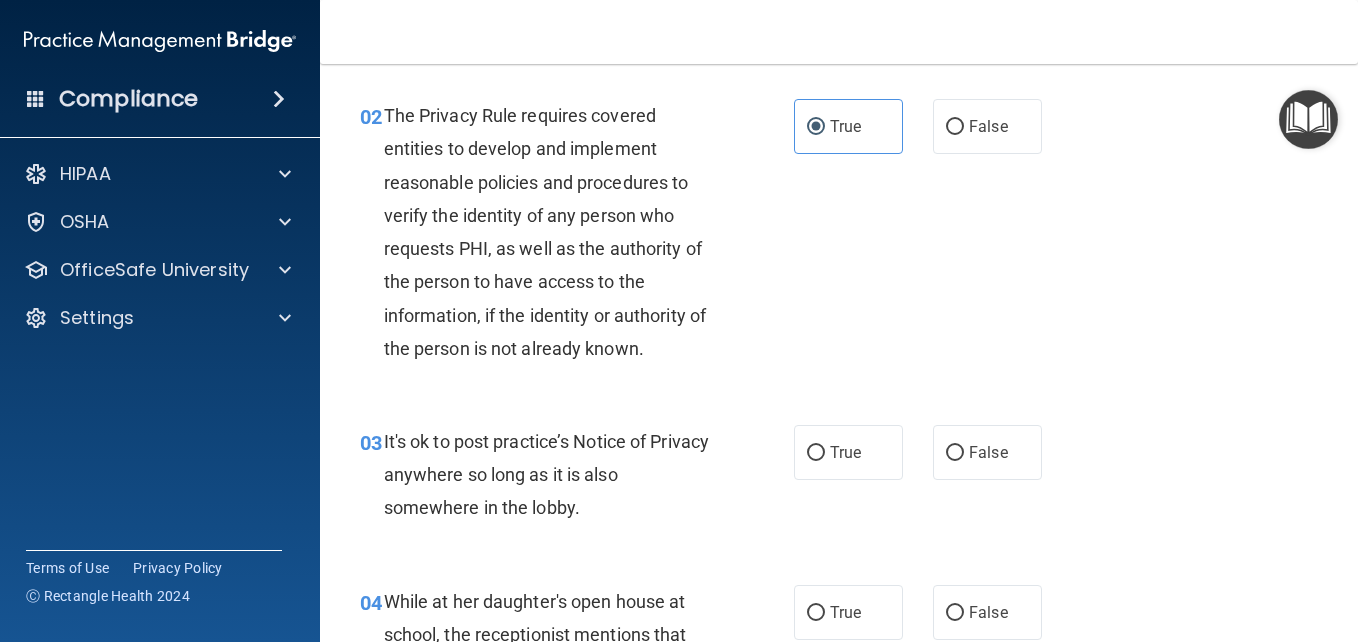 scroll, scrollTop: 275, scrollLeft: 0, axis: vertical 